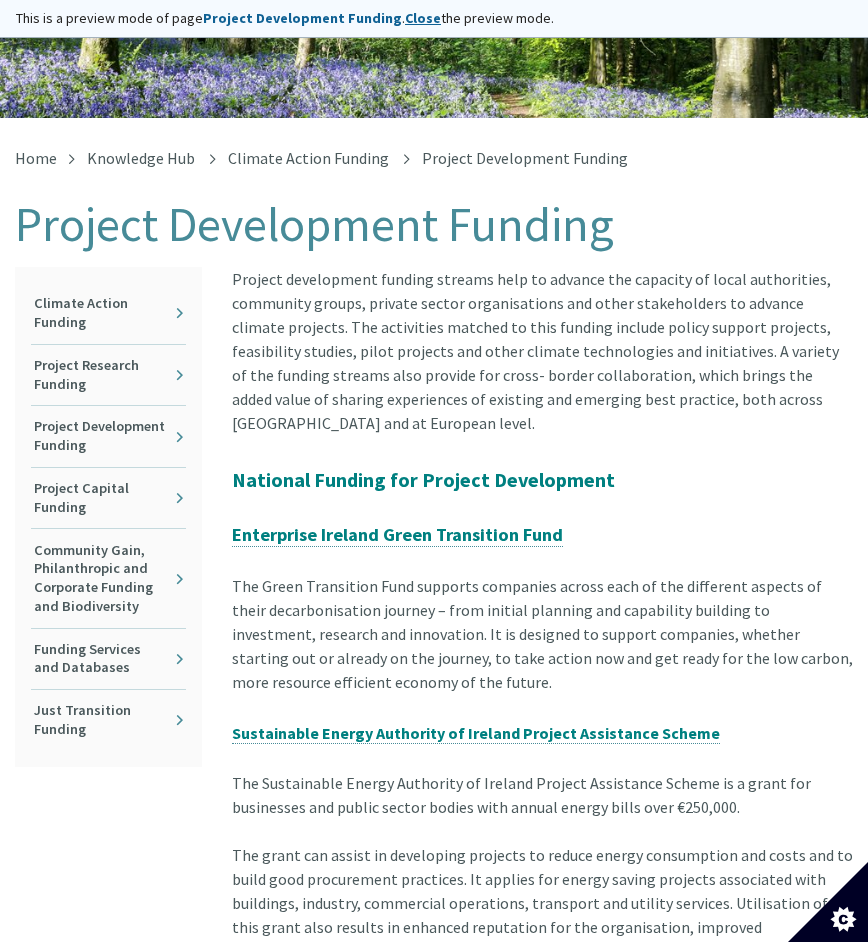 scroll, scrollTop: 311, scrollLeft: 0, axis: vertical 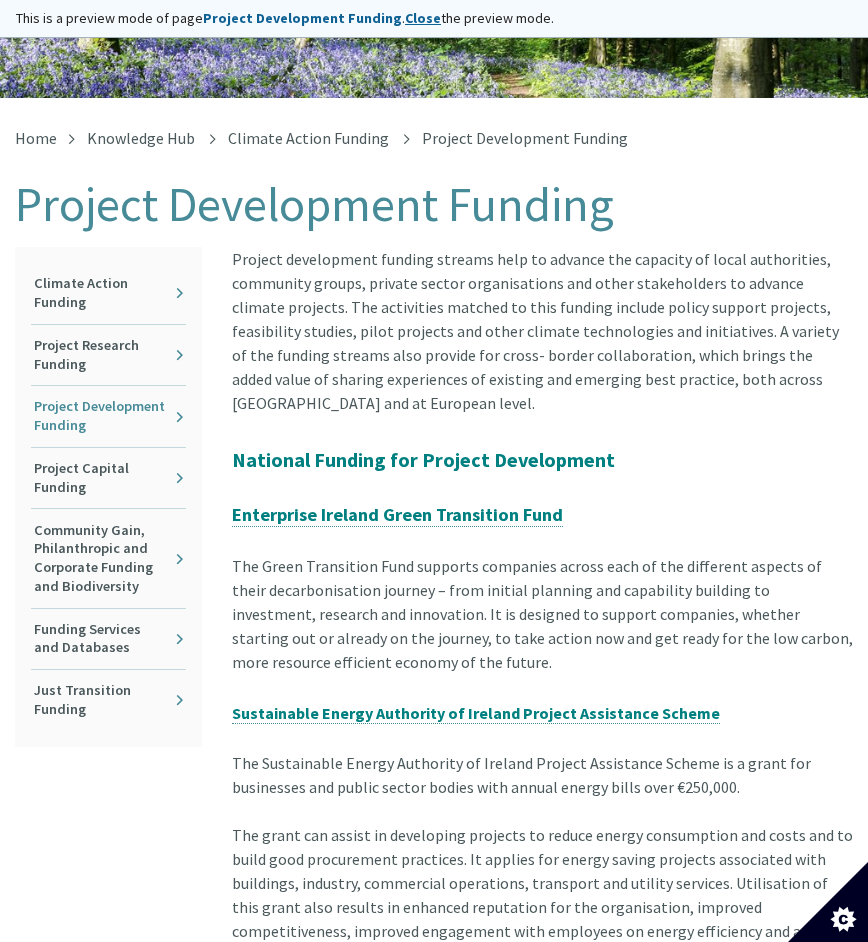 click on "Project Development Funding" at bounding box center [108, 416] 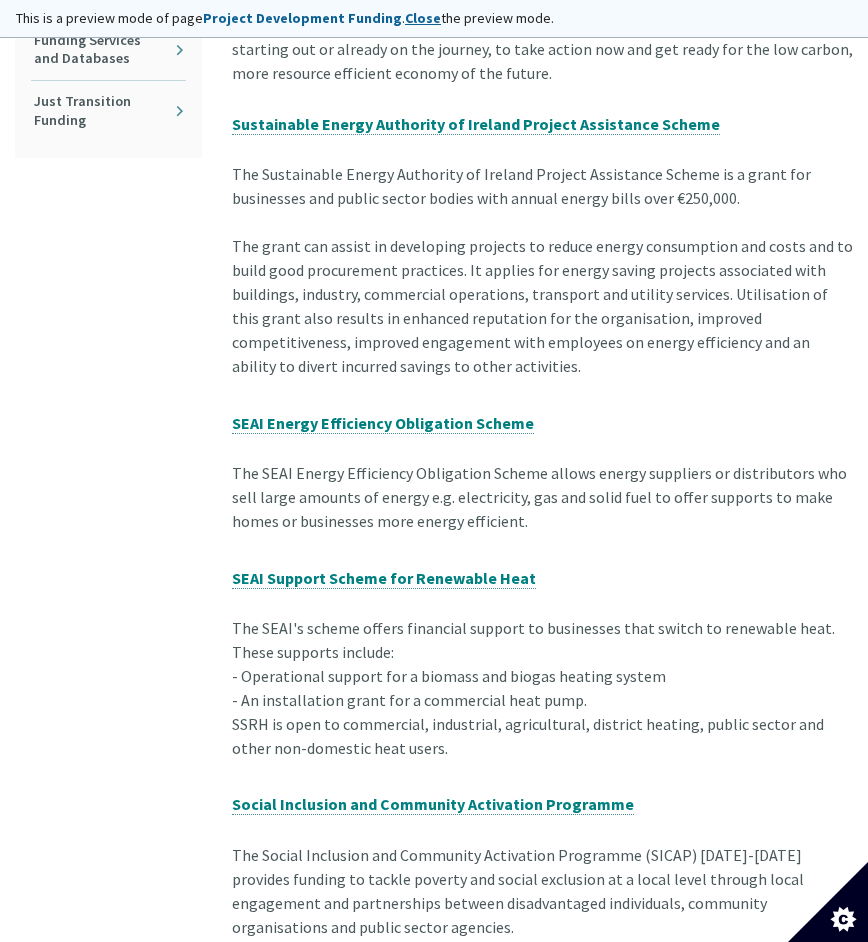 scroll, scrollTop: 1200, scrollLeft: 0, axis: vertical 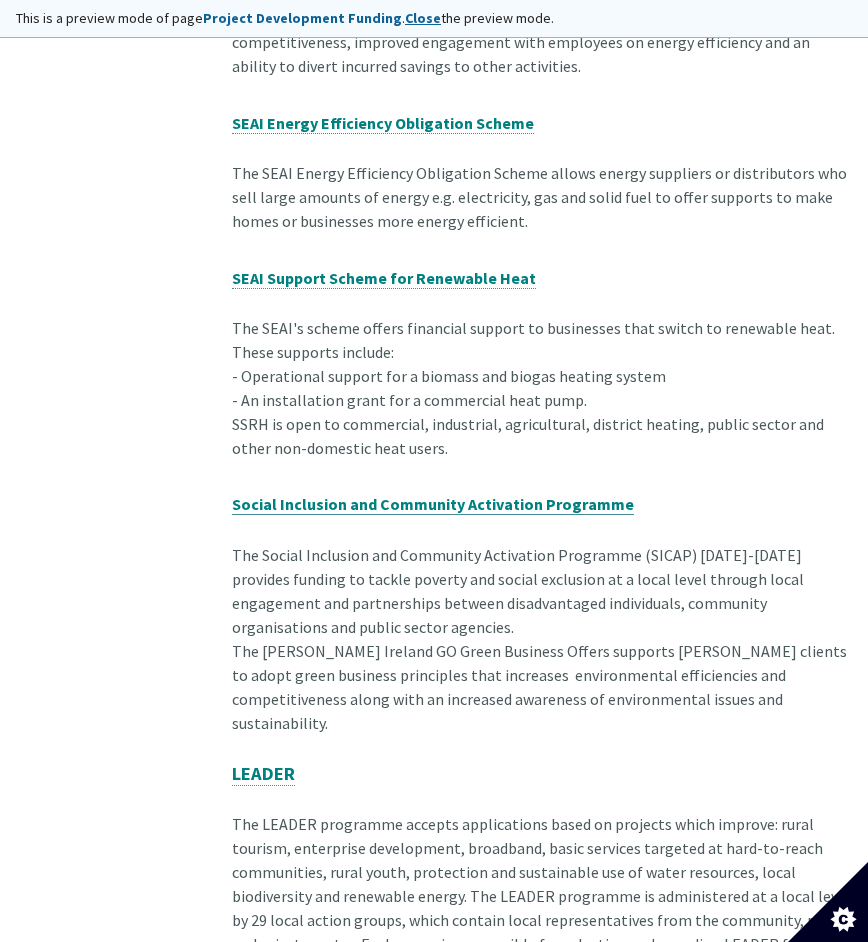 click on "Social Inclusion and Community Activation Programme" at bounding box center (433, 504) 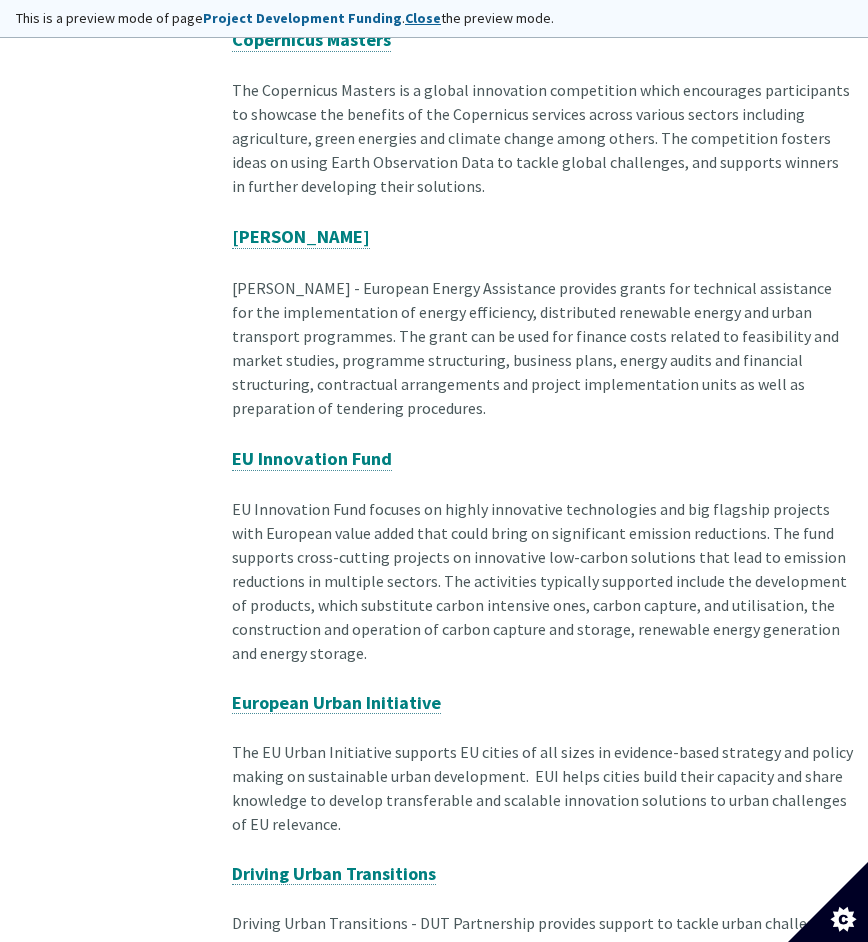 scroll, scrollTop: 2739, scrollLeft: 0, axis: vertical 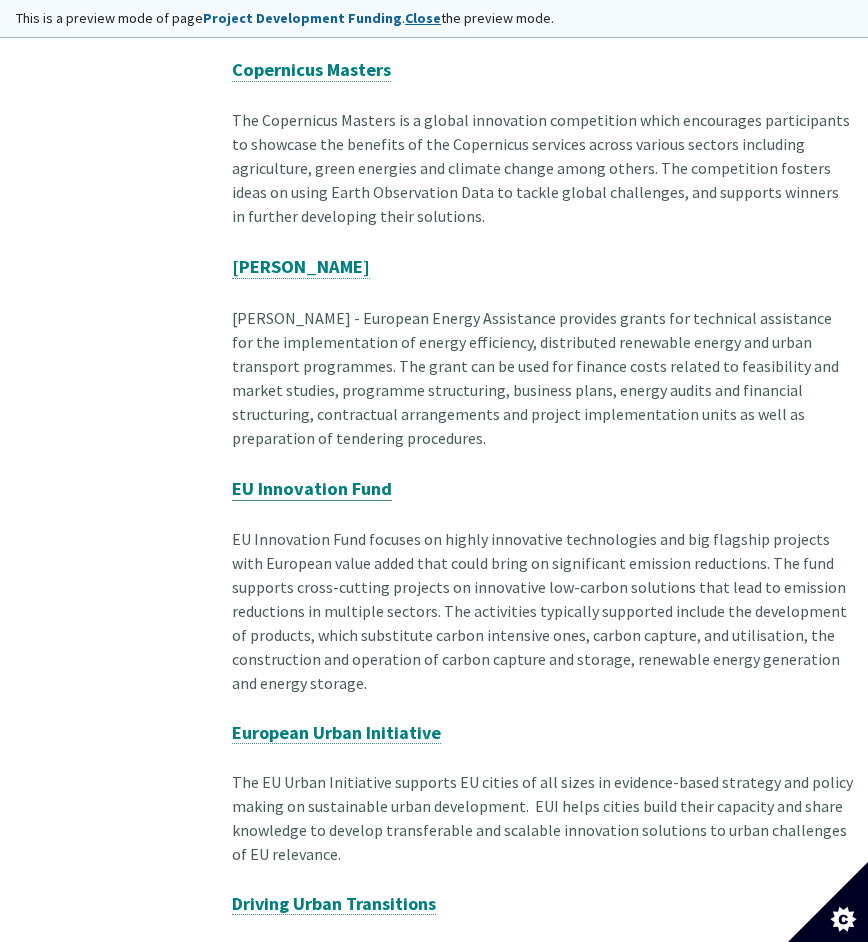 click on "EU Innovation Fund" at bounding box center (312, 488) 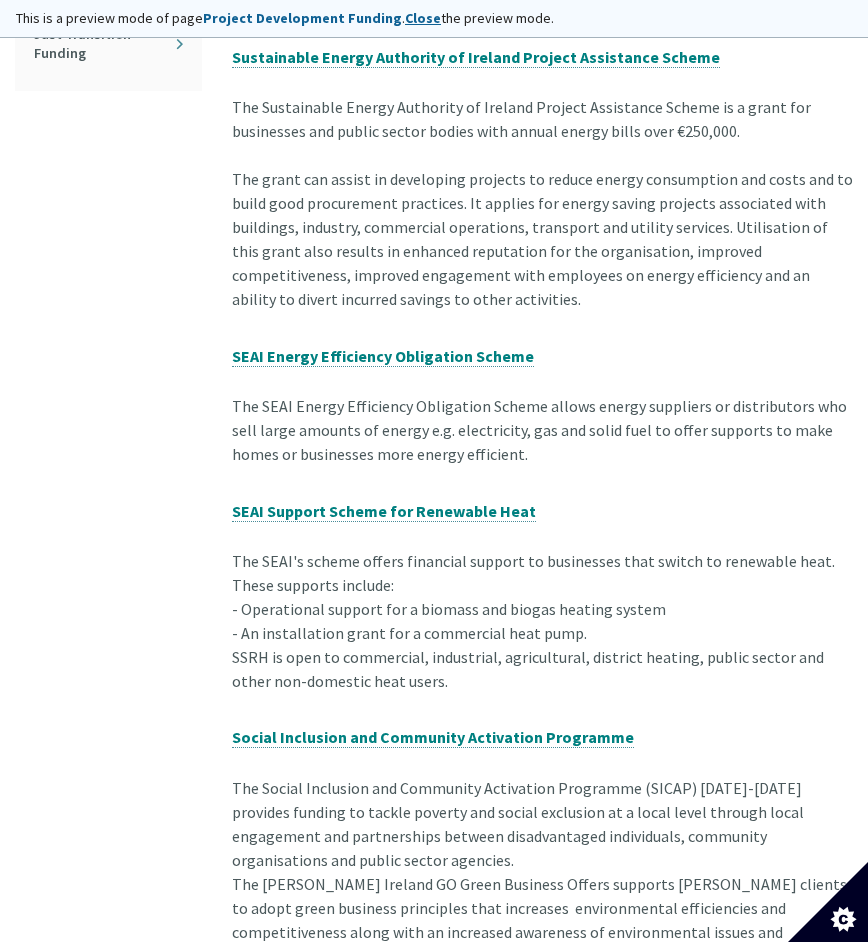 scroll, scrollTop: 536, scrollLeft: 0, axis: vertical 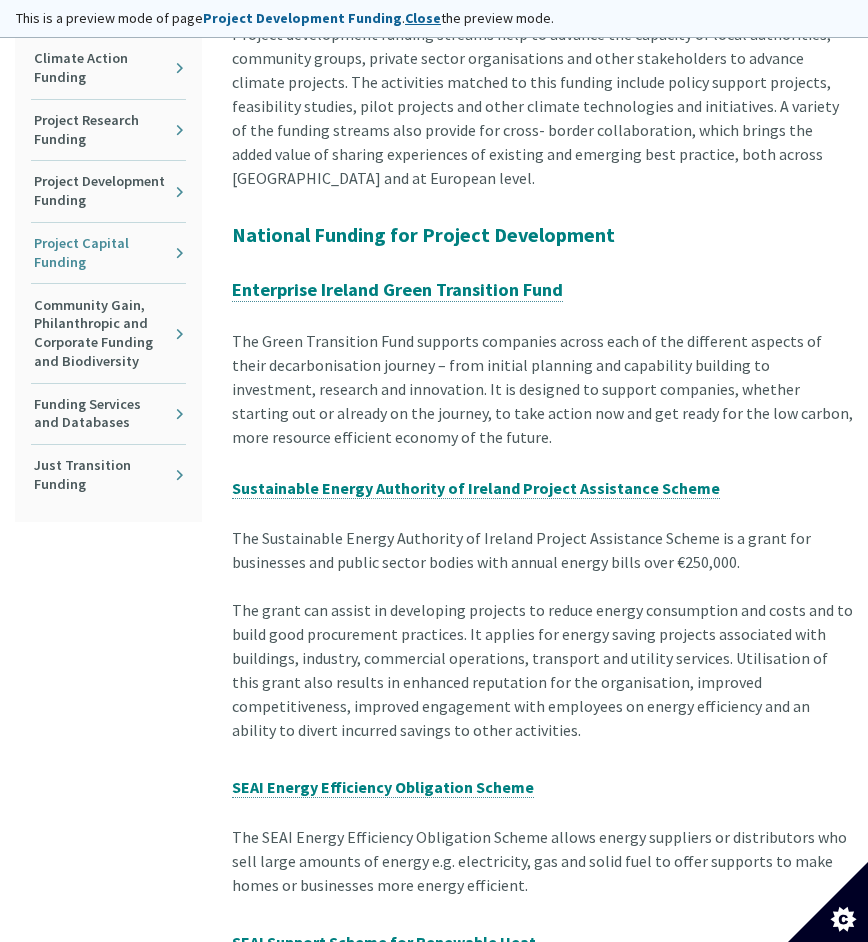 click on "Project Capital Funding" at bounding box center (108, 253) 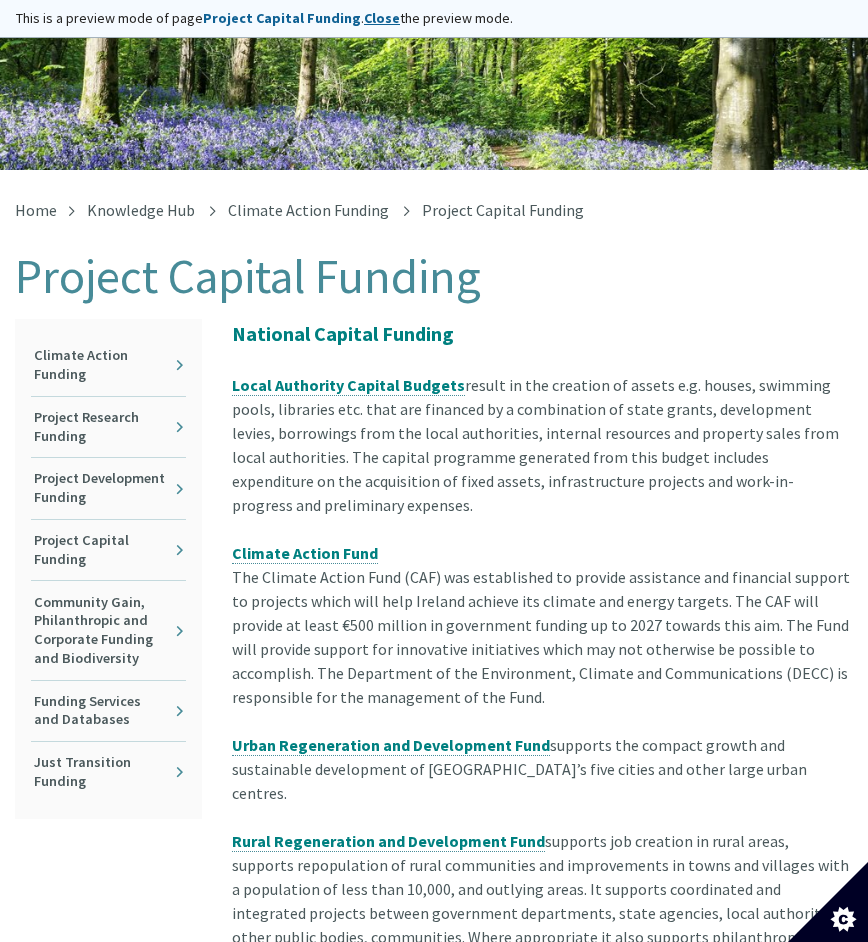 scroll, scrollTop: 300, scrollLeft: 0, axis: vertical 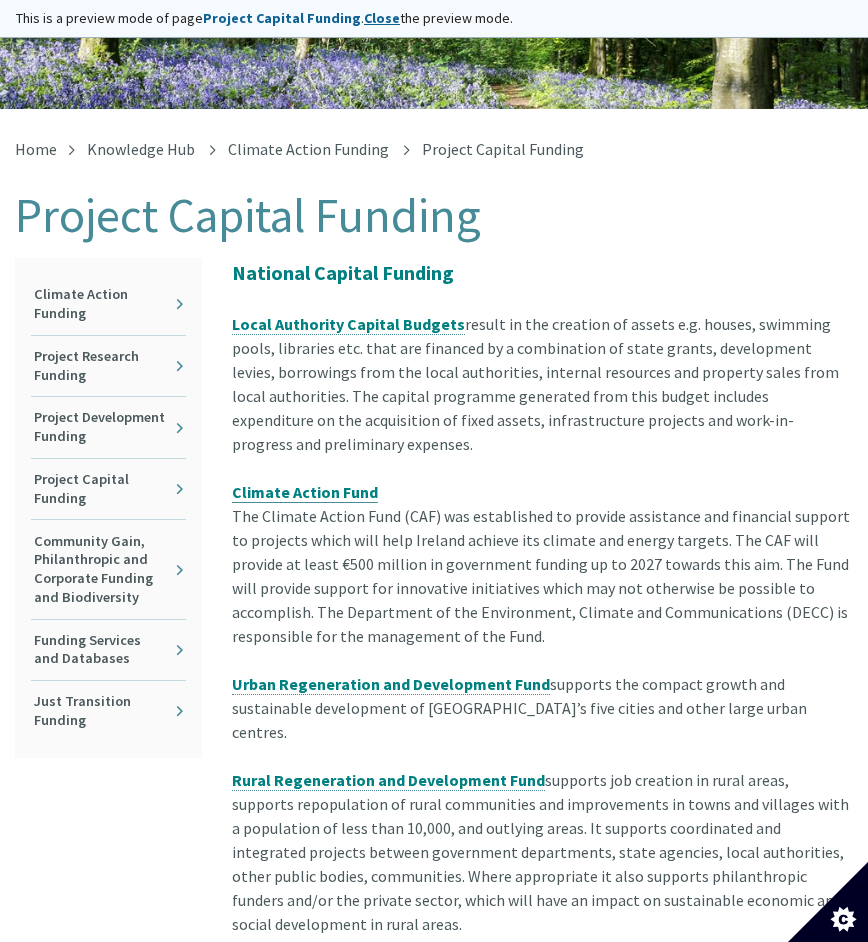 click on "Climate Action Fund" at bounding box center [305, 492] 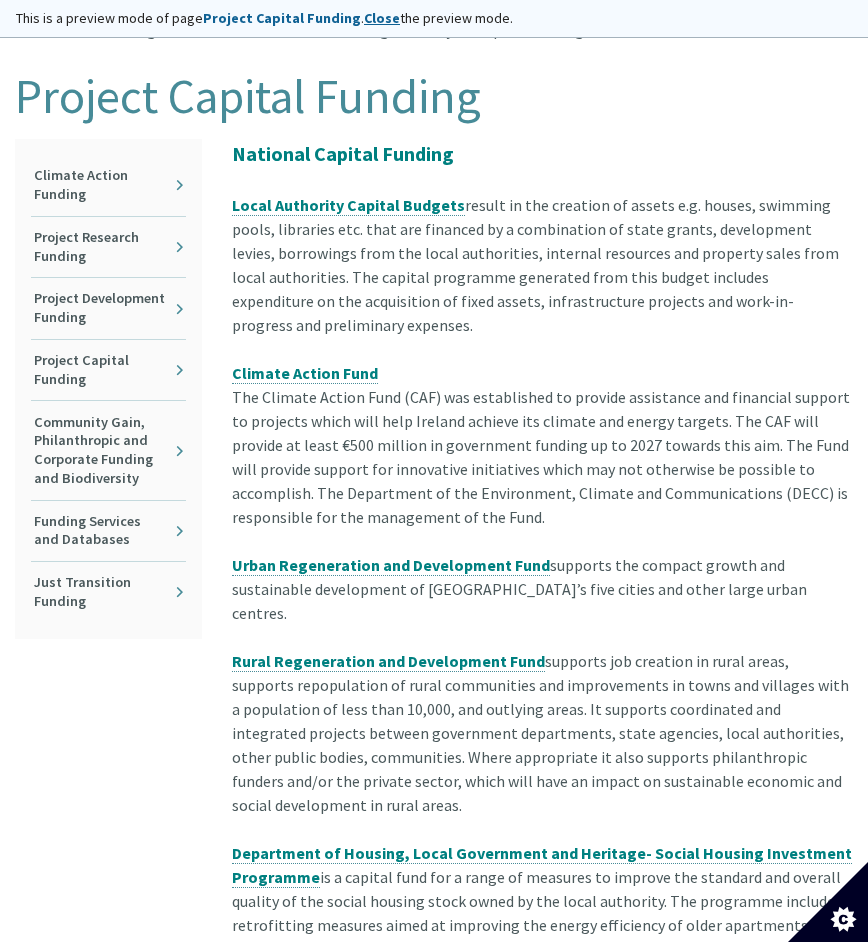 scroll, scrollTop: 300, scrollLeft: 0, axis: vertical 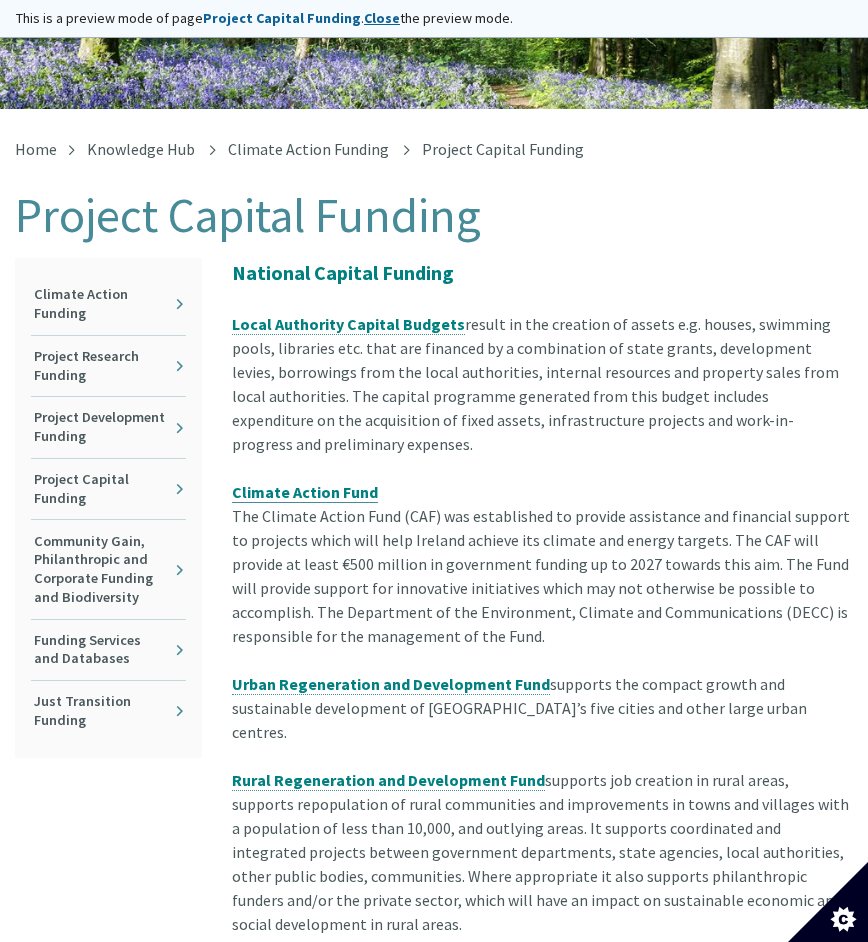 click on "Climate Action Fund" at bounding box center [305, 492] 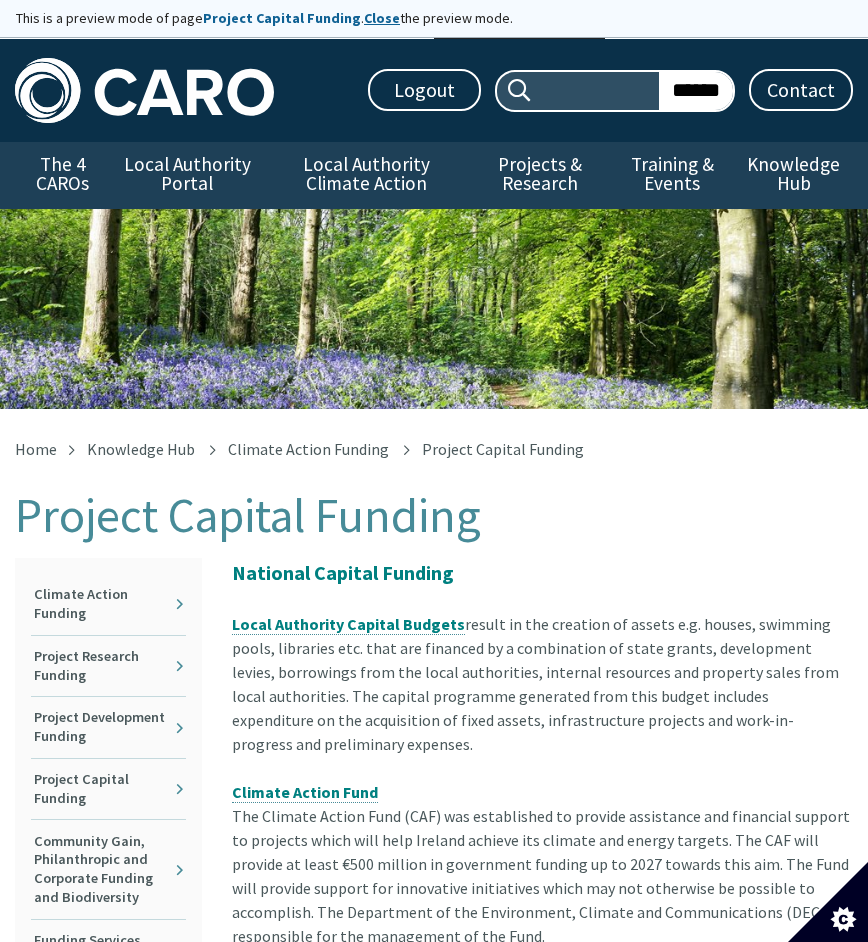 scroll, scrollTop: 300, scrollLeft: 0, axis: vertical 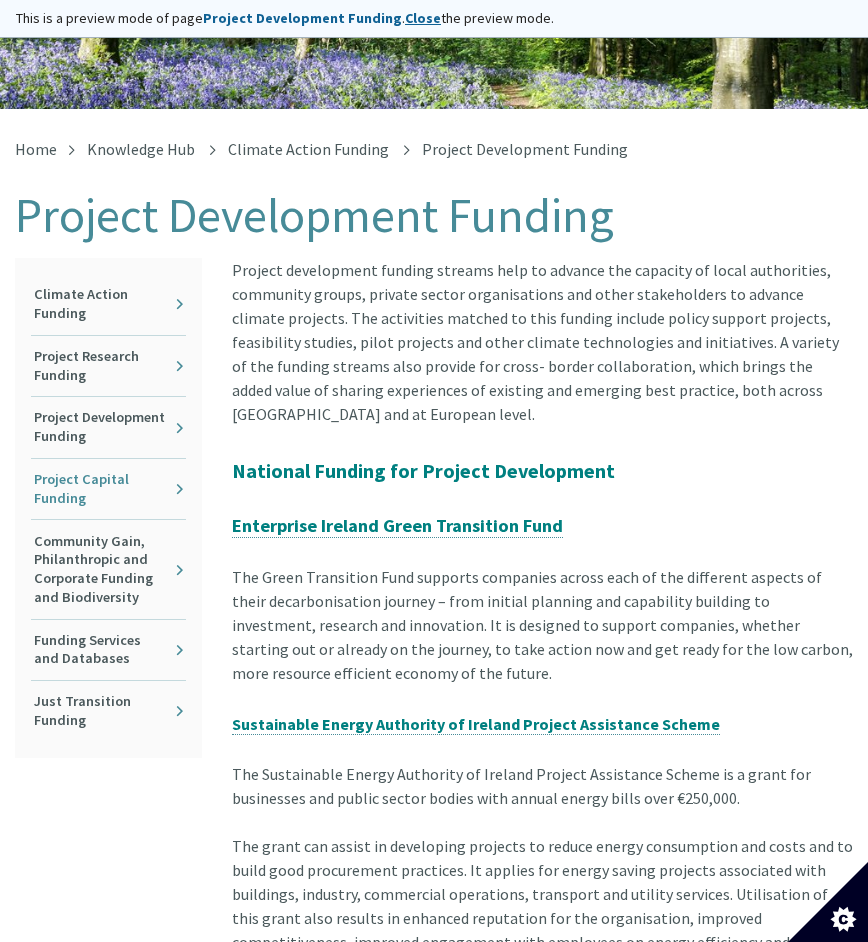 click on "Project Capital Funding" at bounding box center (108, 489) 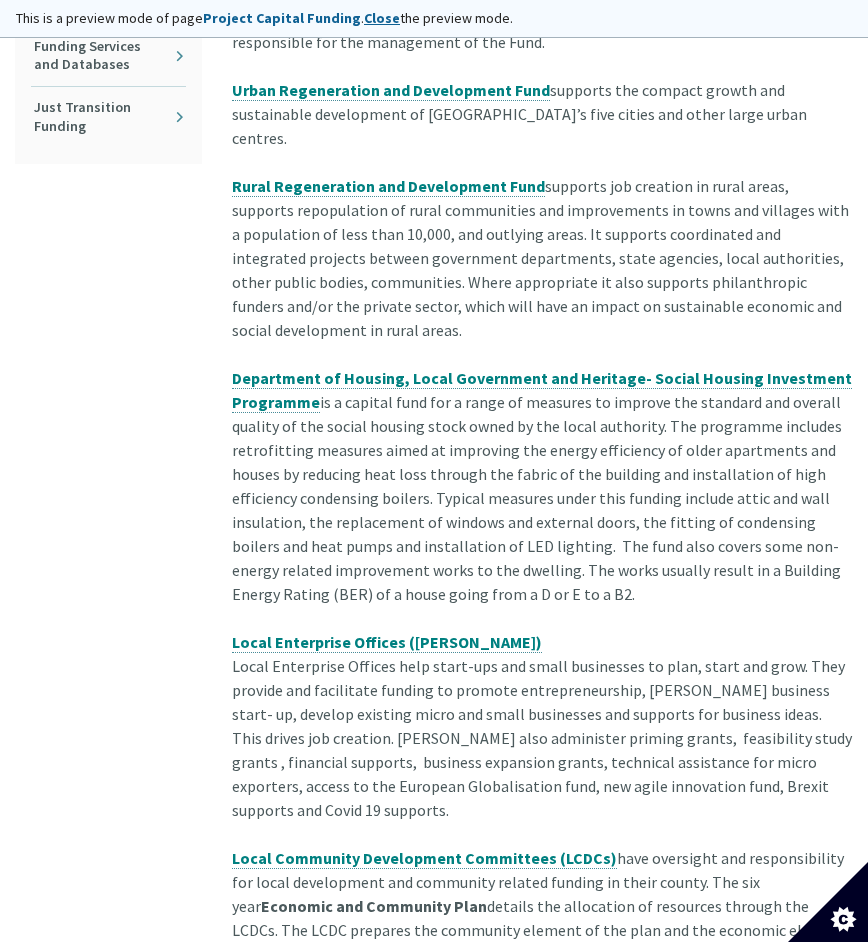 scroll, scrollTop: 900, scrollLeft: 0, axis: vertical 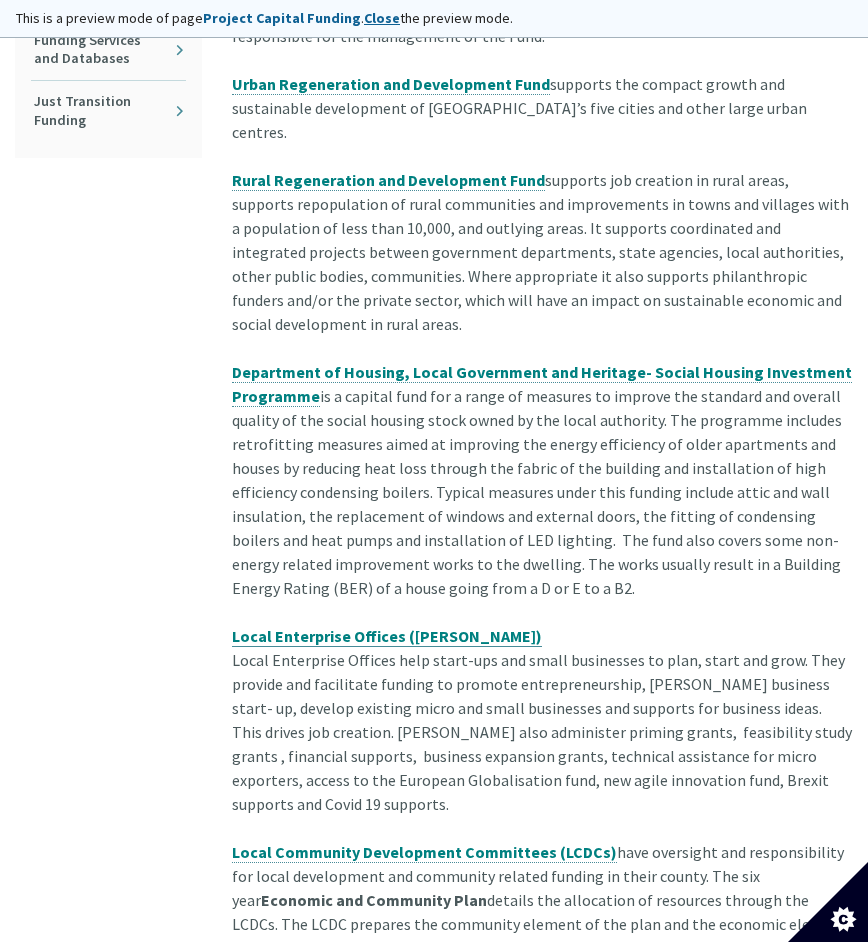click on "Local Enterprise Offices (LEOs)" at bounding box center (387, 636) 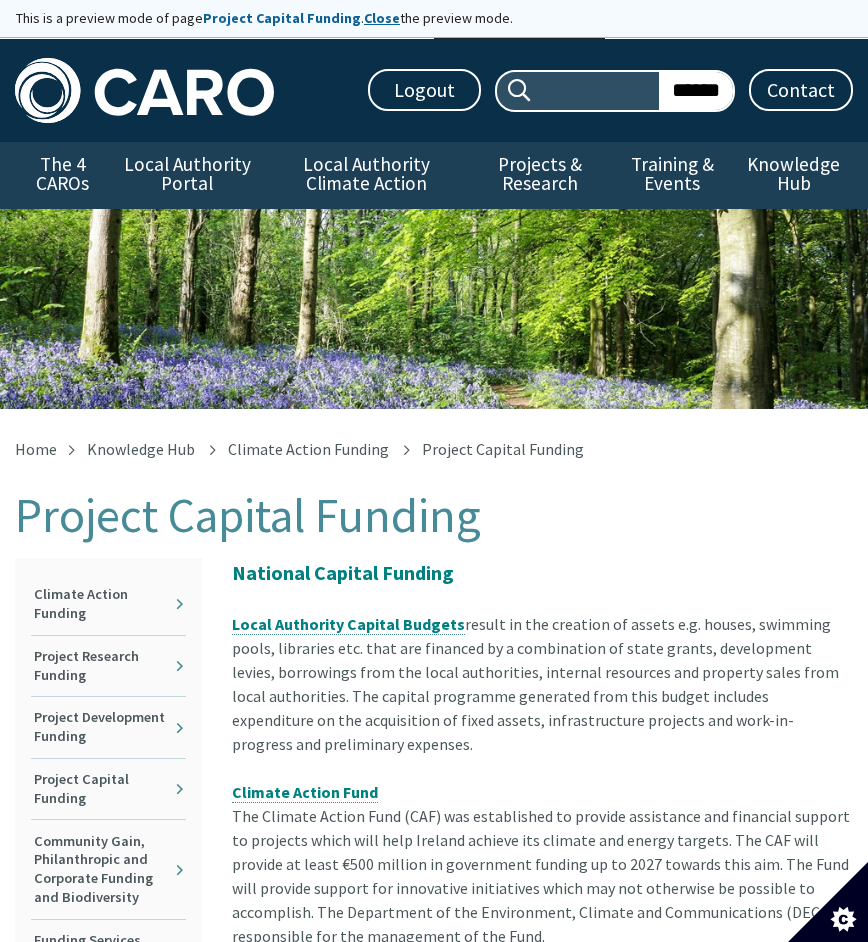 scroll, scrollTop: 899, scrollLeft: 0, axis: vertical 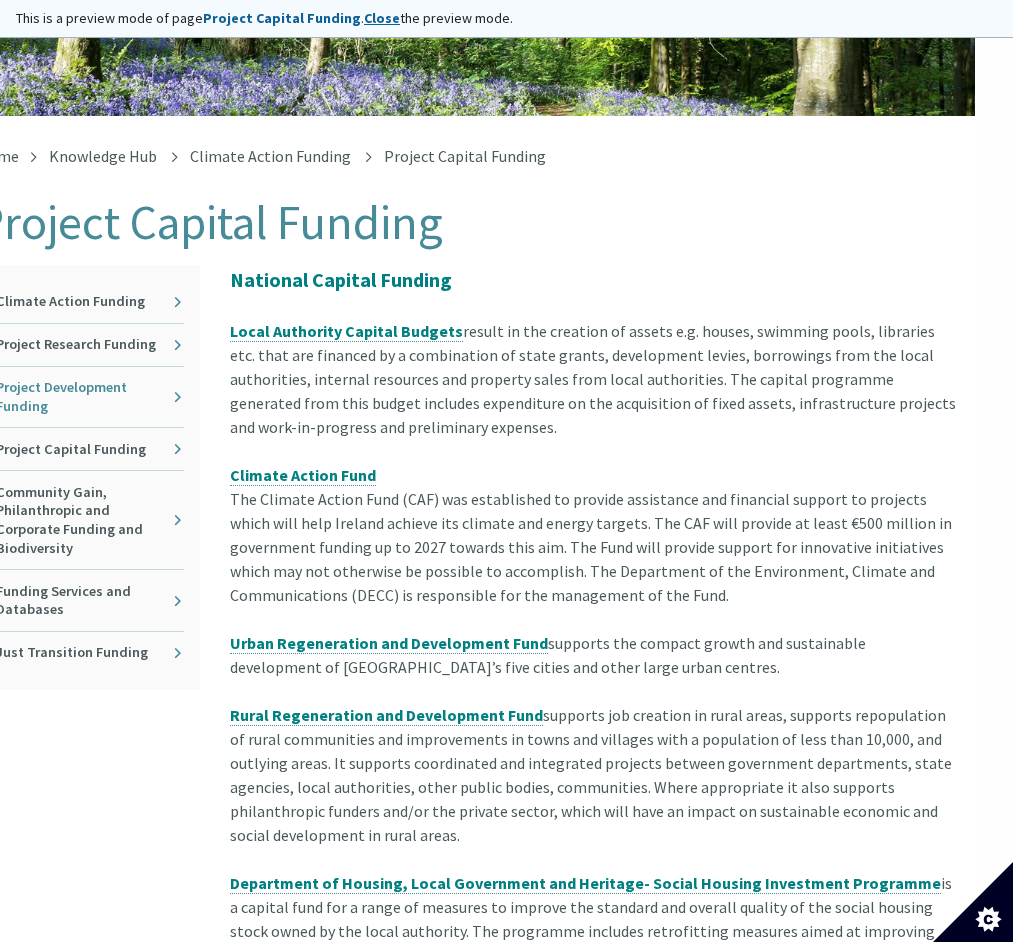 click on "Project Development Funding" at bounding box center (88, 397) 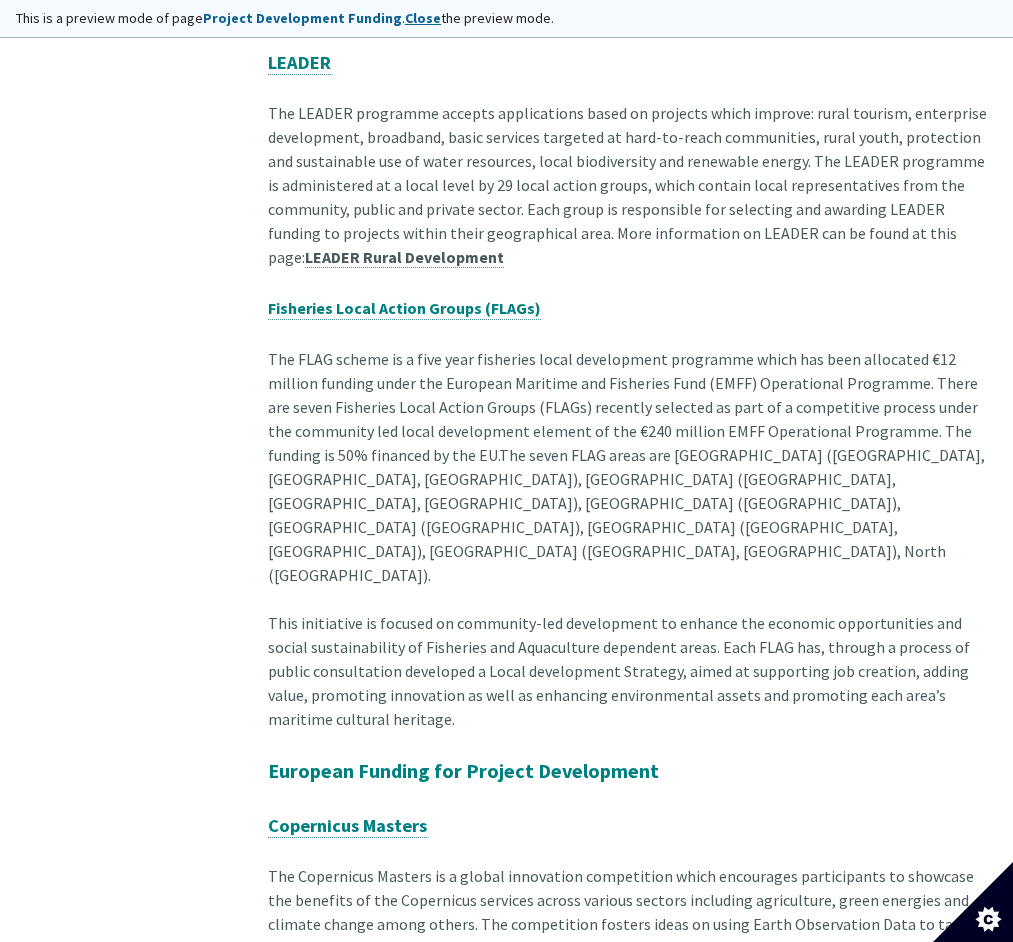 scroll, scrollTop: 2100, scrollLeft: 0, axis: vertical 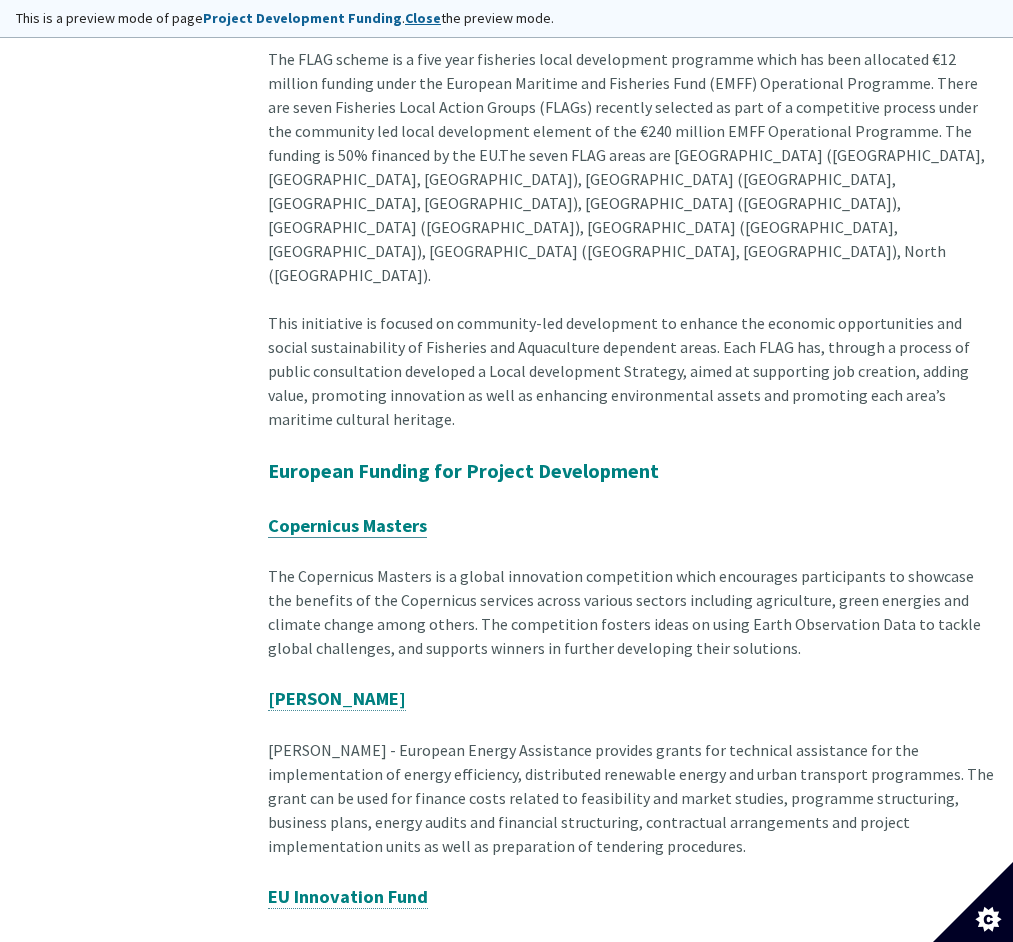 click on "Copernicus Masters" at bounding box center [347, 525] 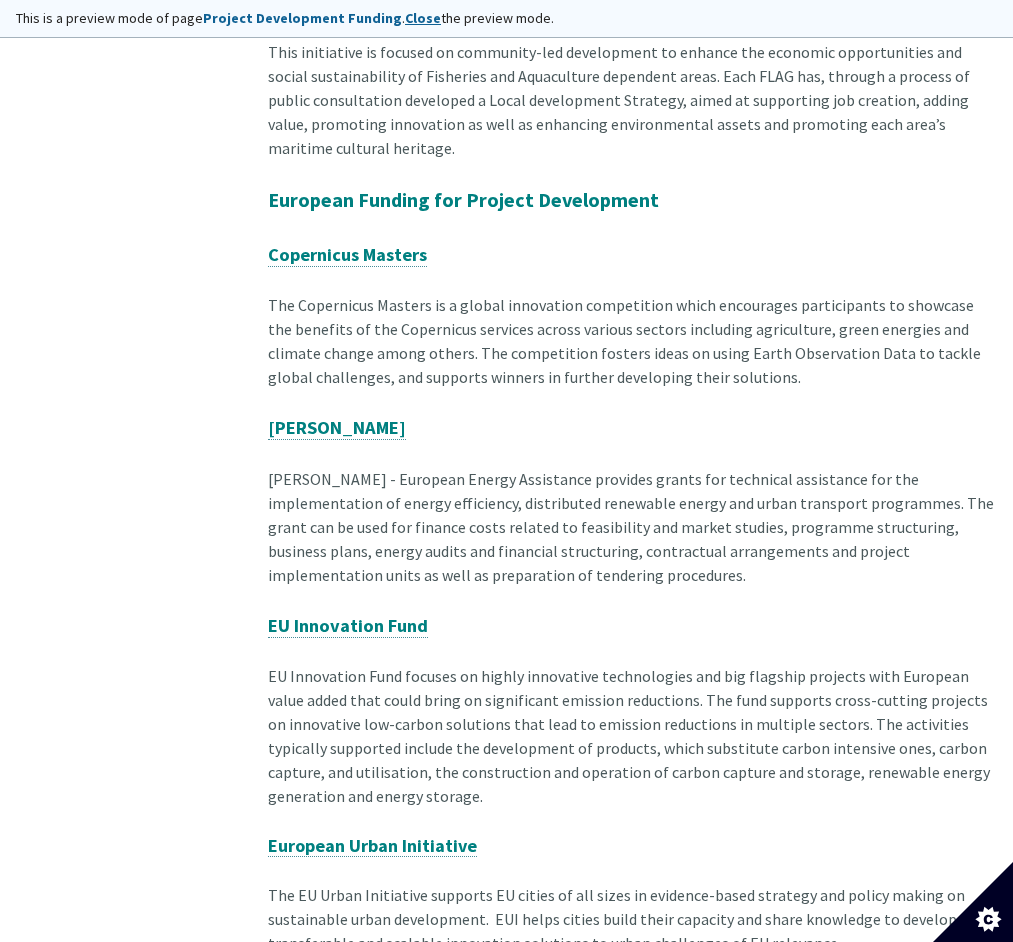 scroll, scrollTop: 2400, scrollLeft: 0, axis: vertical 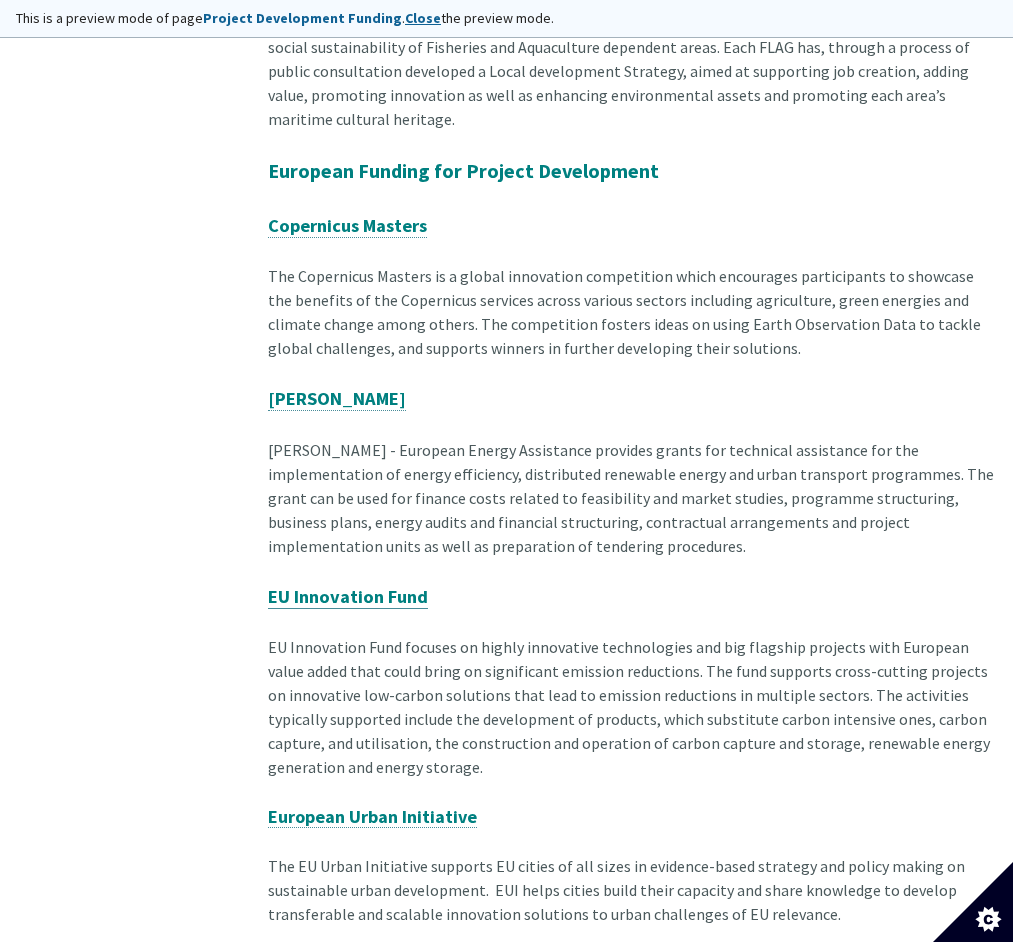 click on "EU Innovation Fund" at bounding box center [348, 596] 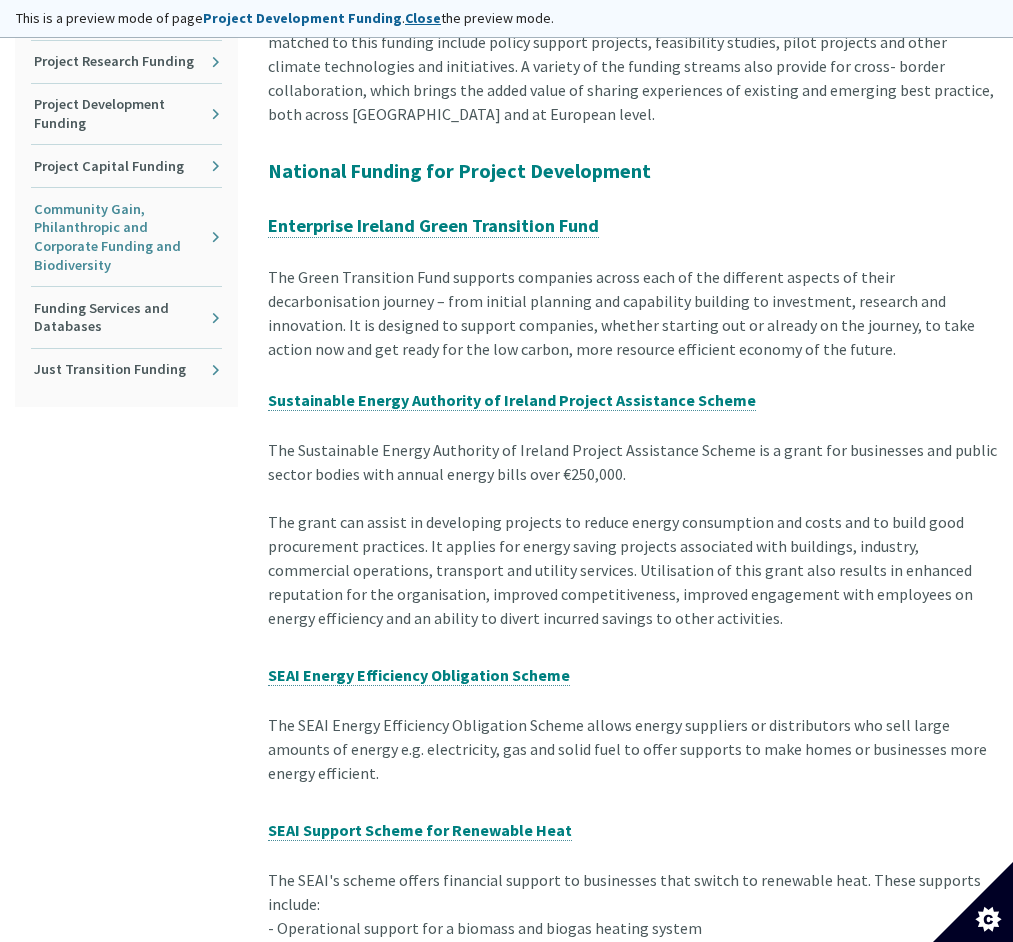 scroll, scrollTop: 613, scrollLeft: 0, axis: vertical 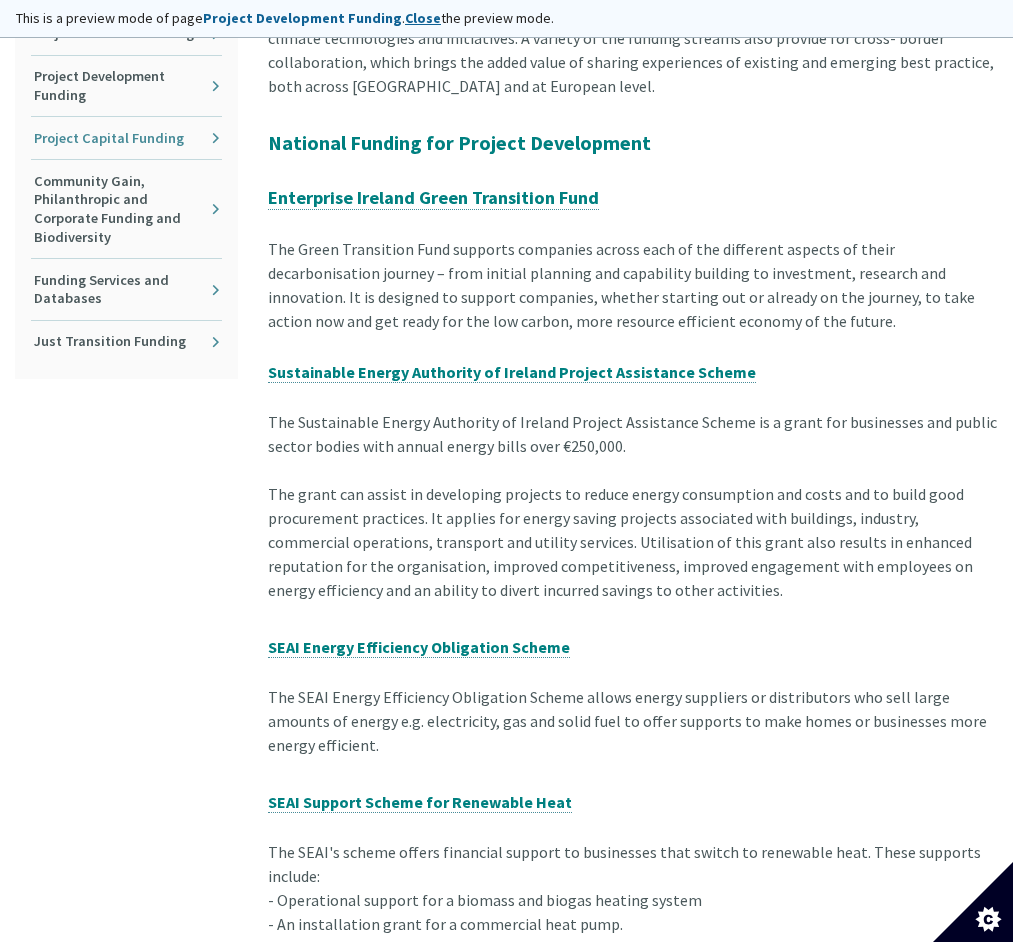 click on "Project Capital Funding" at bounding box center (126, 138) 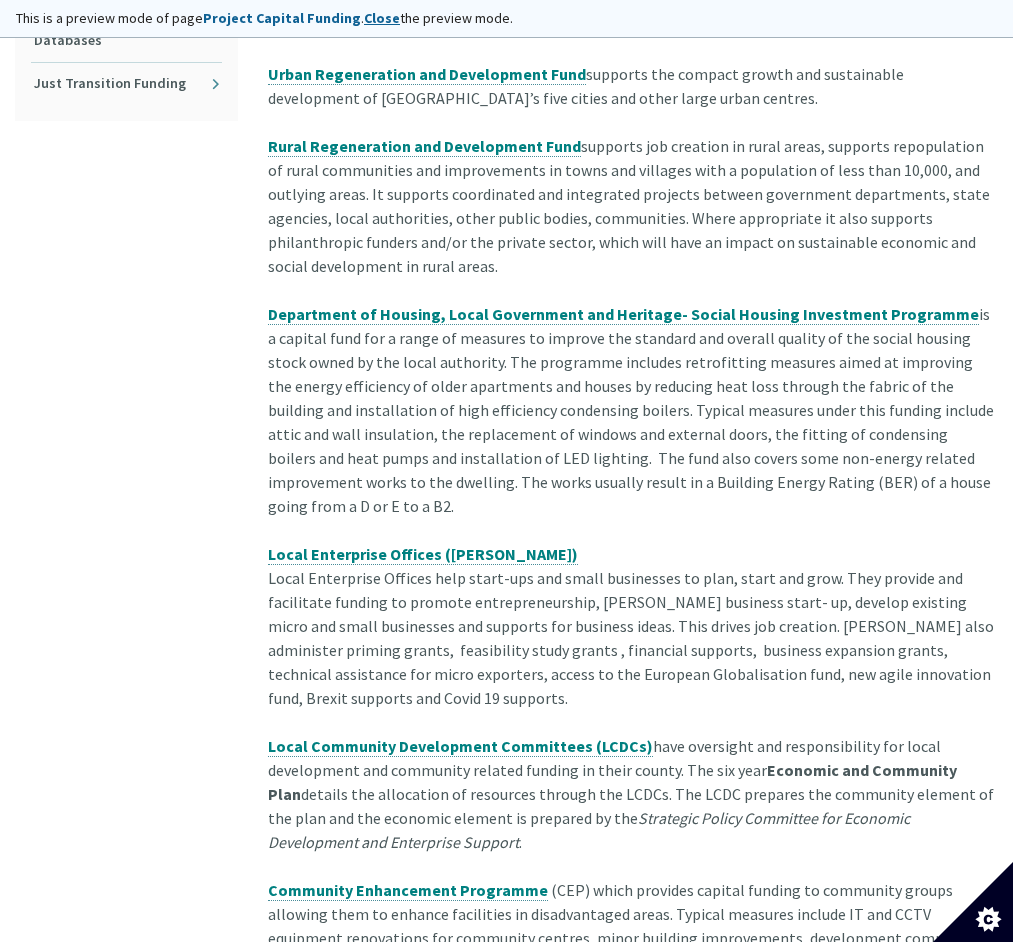 scroll, scrollTop: 900, scrollLeft: 0, axis: vertical 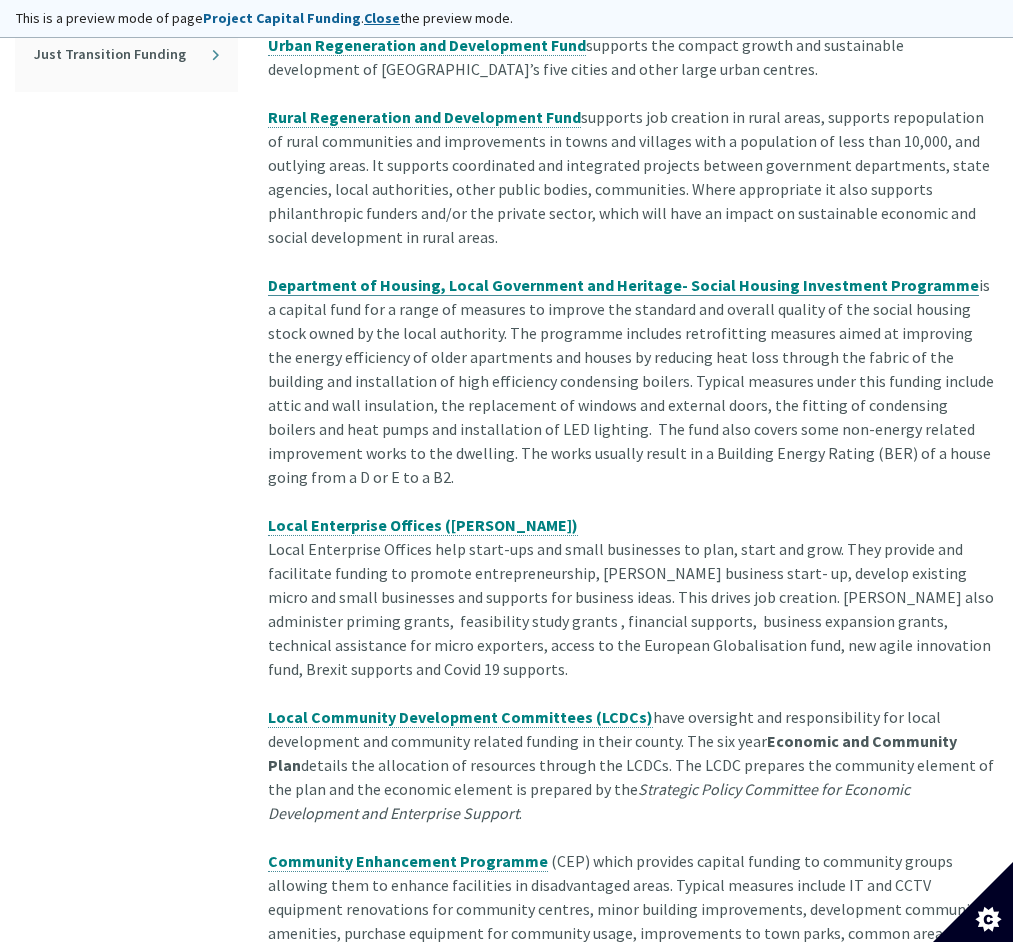 click on "Department of Housing, Local Government and Heritage- Social Housing Investment Programme" at bounding box center [623, 285] 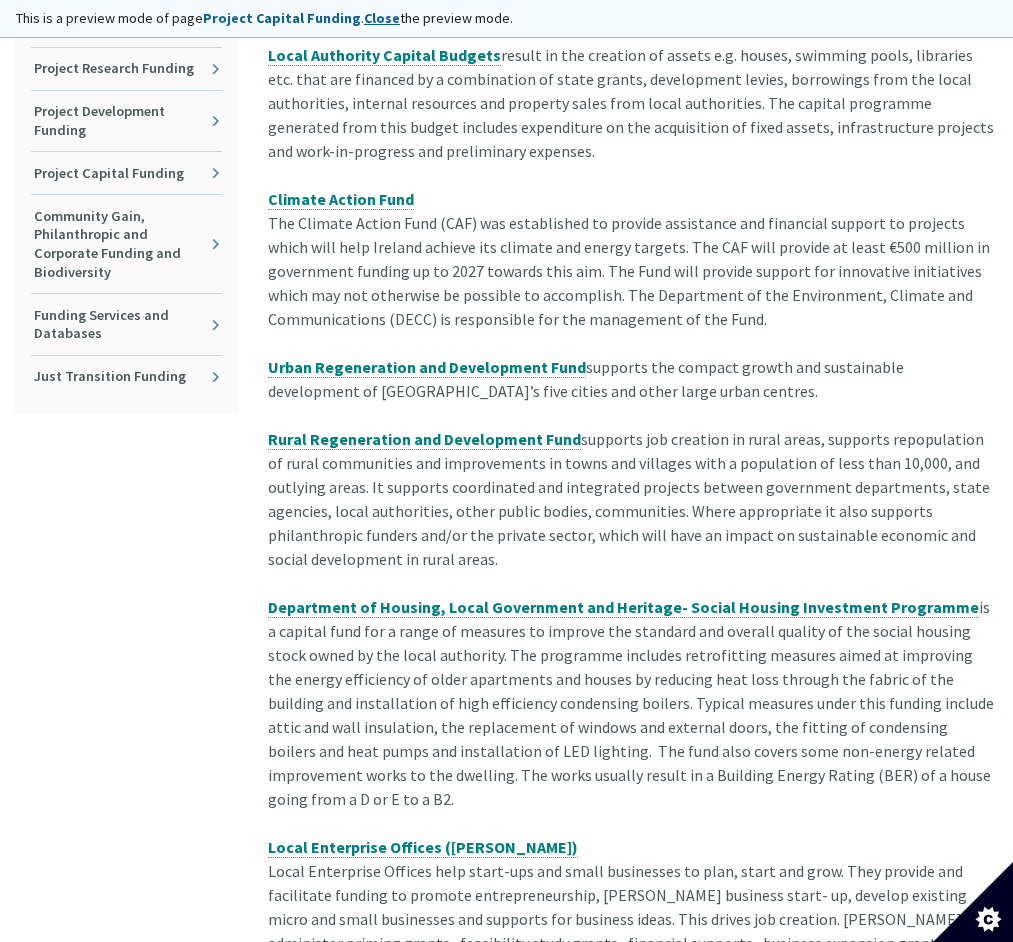 scroll, scrollTop: 599, scrollLeft: 0, axis: vertical 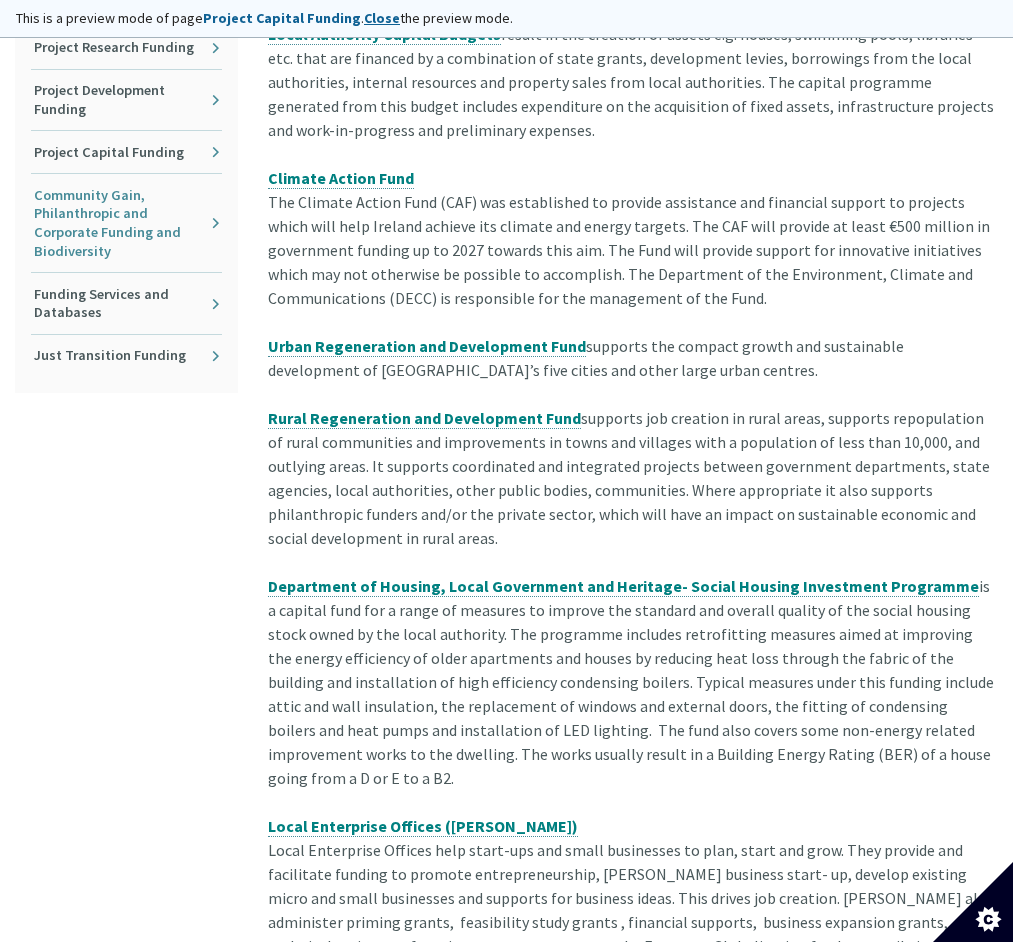 click on "Community Gain, Philanthropic and Corporate Funding and Biodiversity" at bounding box center [126, 223] 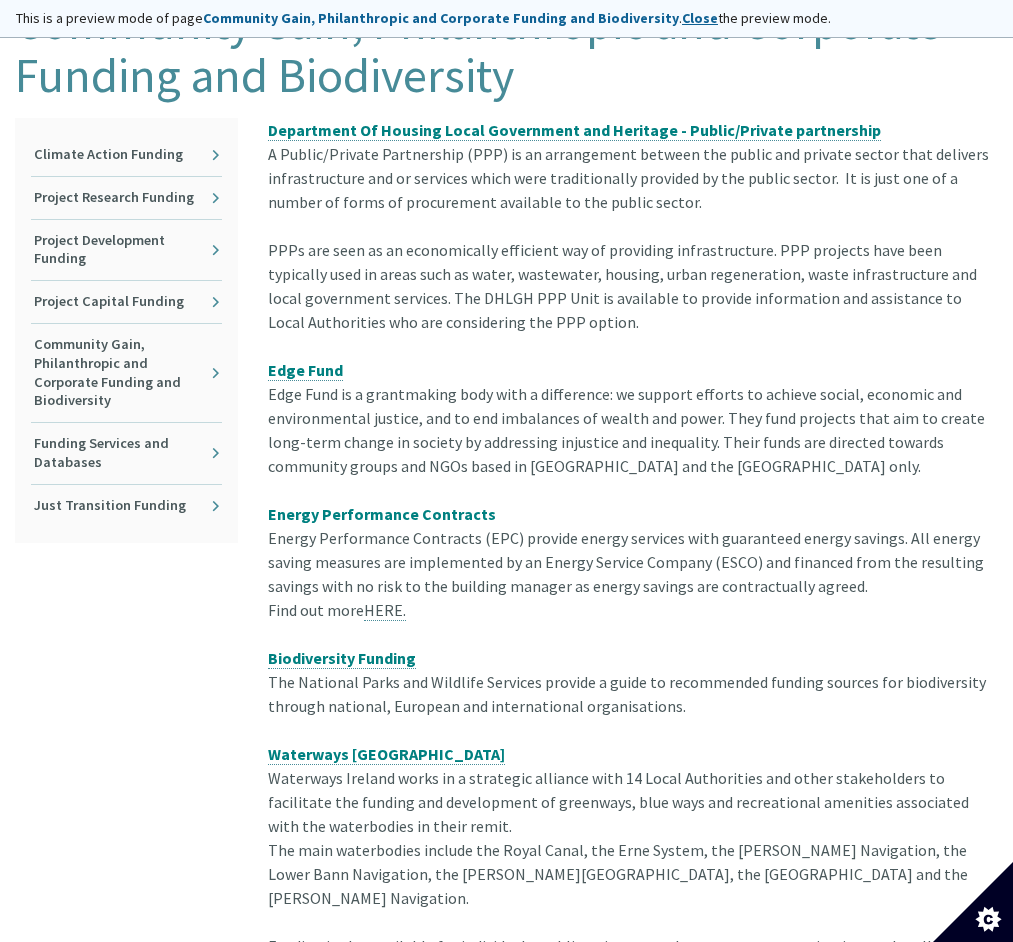 scroll, scrollTop: 600, scrollLeft: 0, axis: vertical 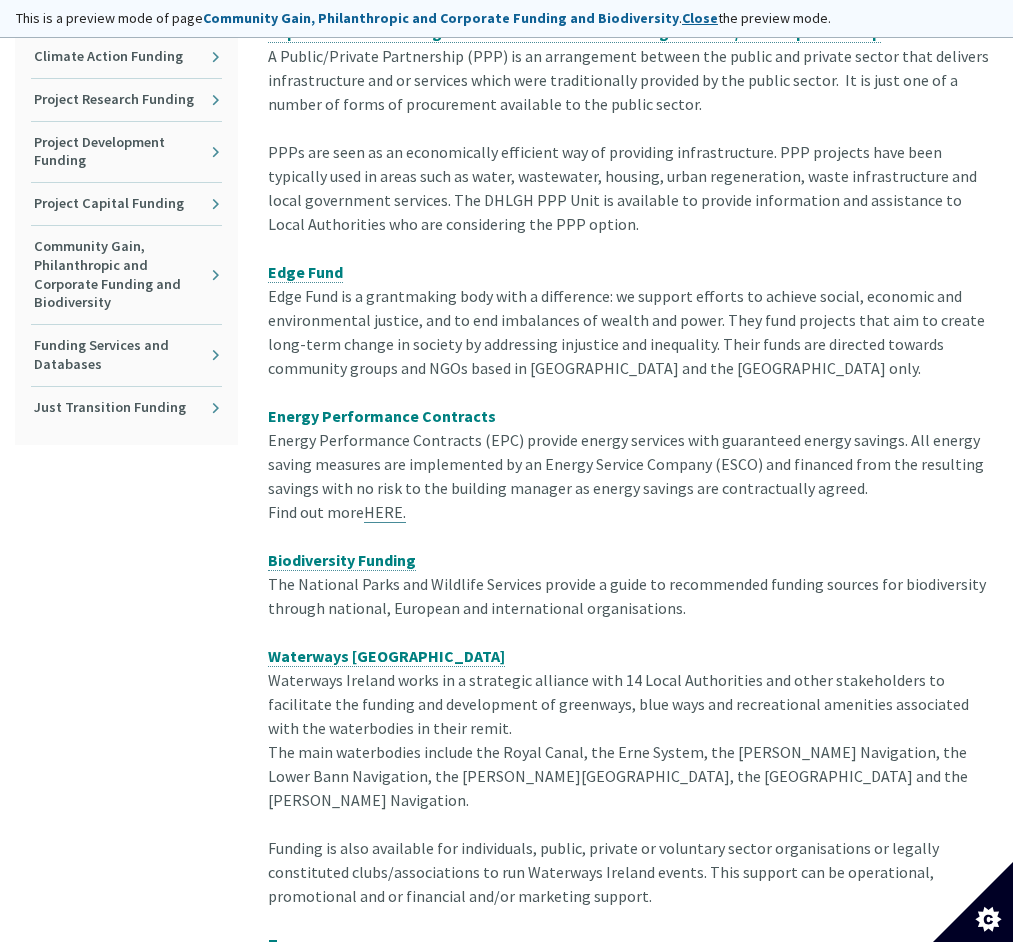 click on "HERE." at bounding box center [385, 512] 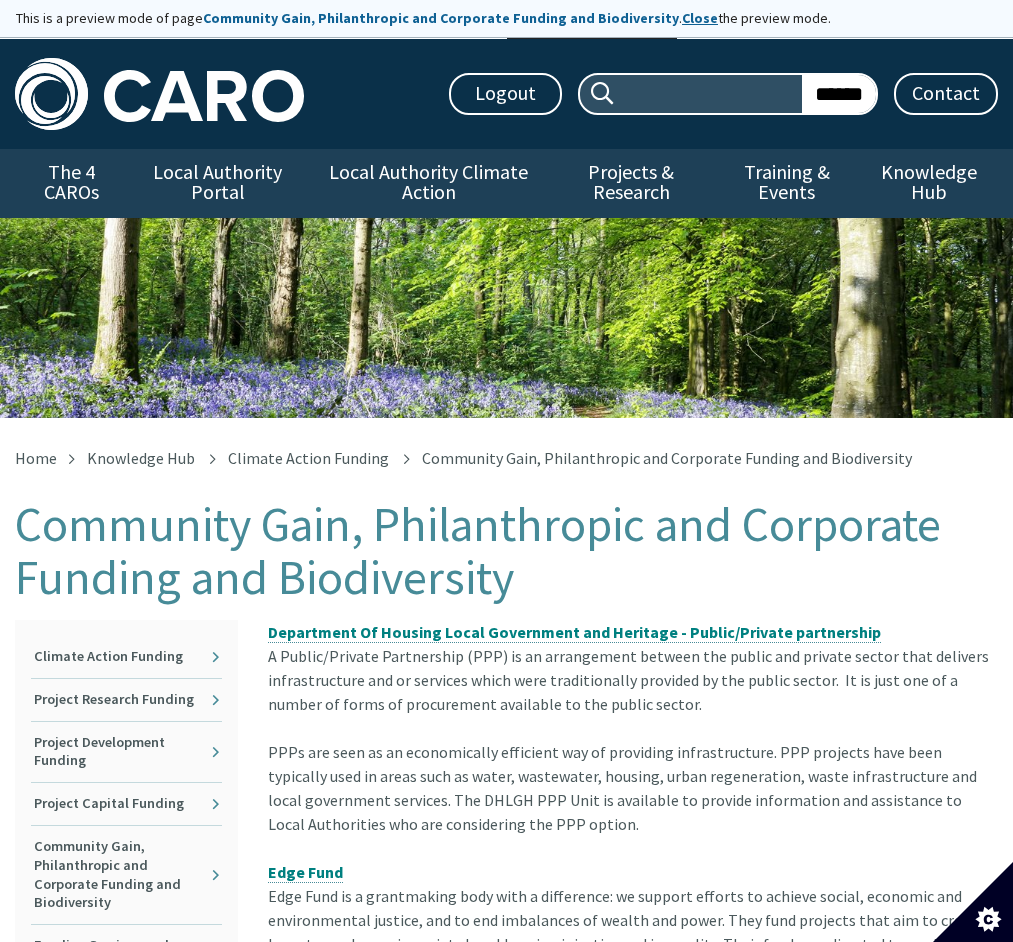 scroll, scrollTop: 600, scrollLeft: 0, axis: vertical 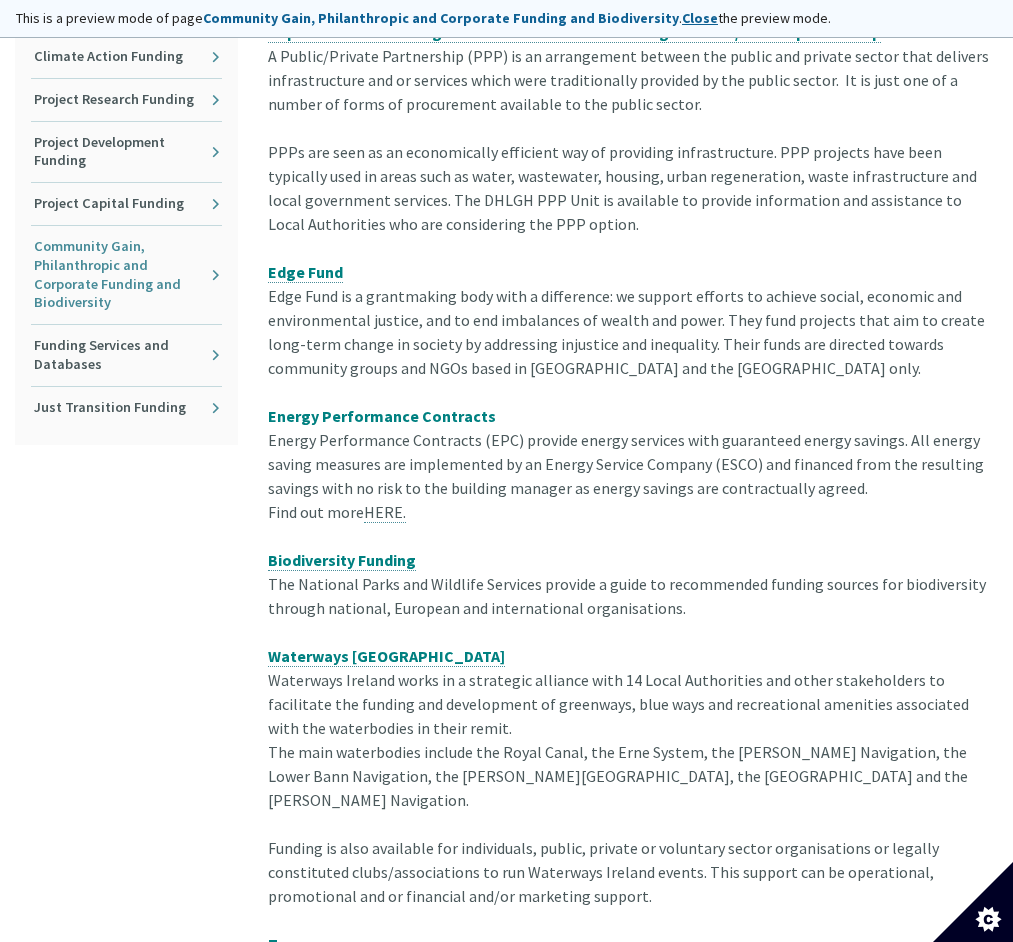 click on "Community Gain, Philanthropic and Corporate Funding and Biodiversity" at bounding box center [126, 275] 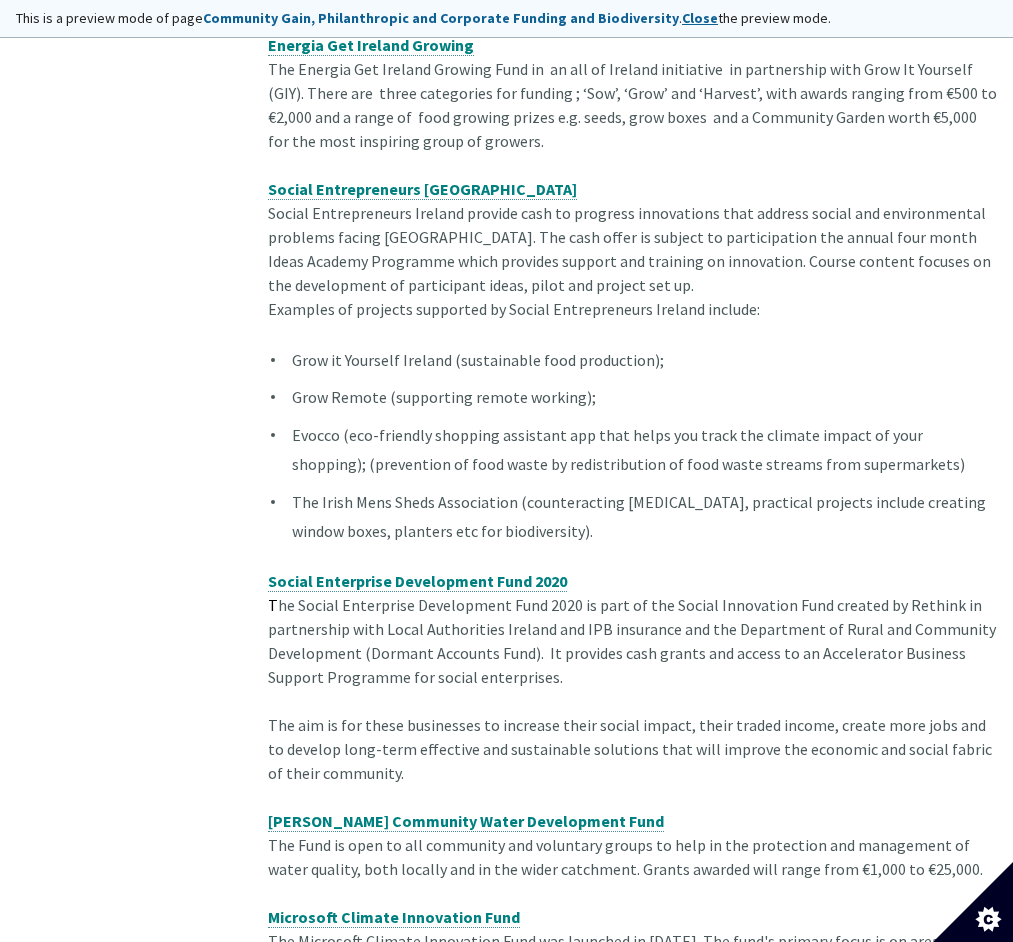 scroll, scrollTop: 2700, scrollLeft: 0, axis: vertical 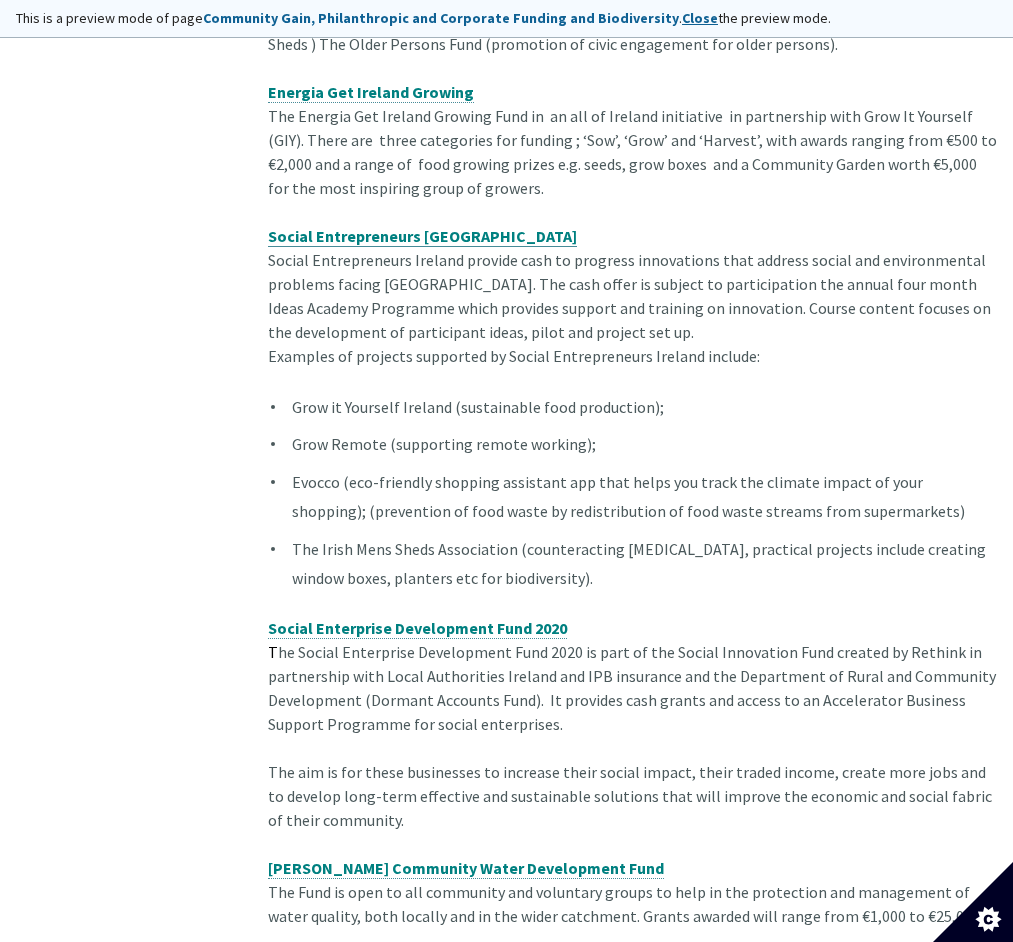 click on "Social Entrepreneurs [GEOGRAPHIC_DATA]" at bounding box center (422, 236) 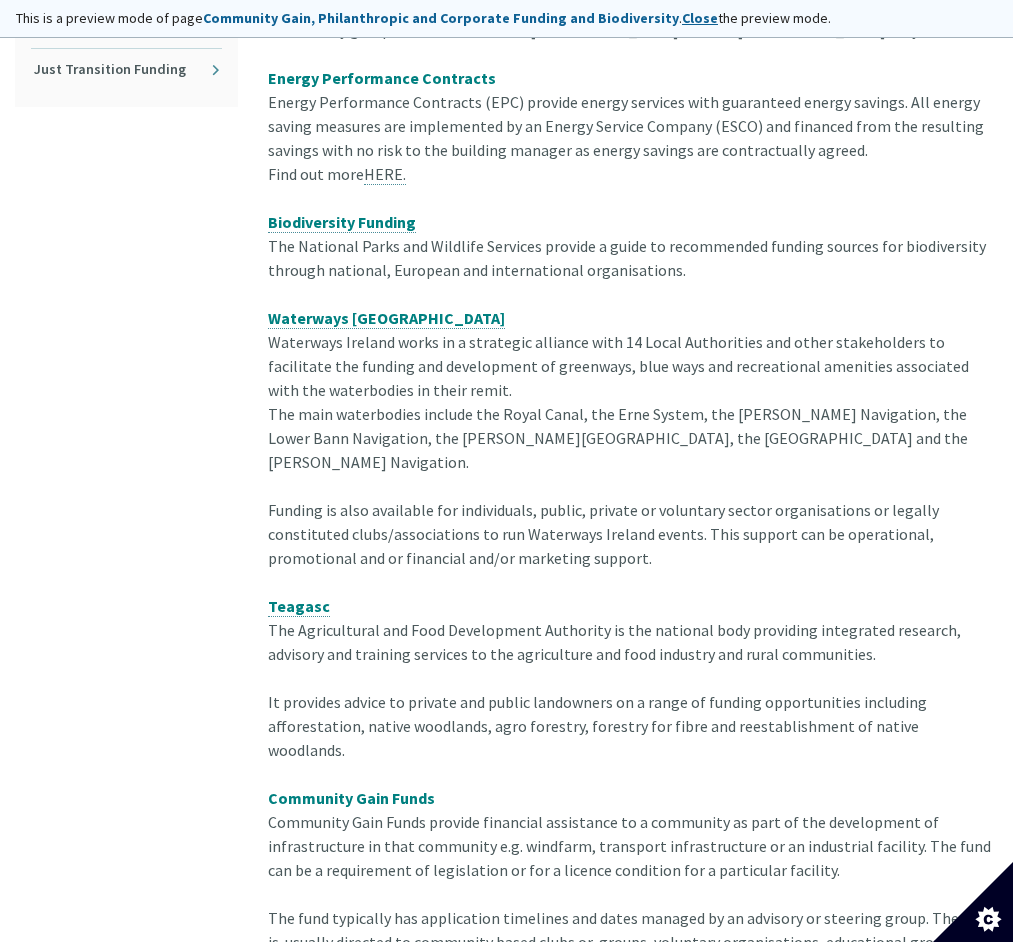 scroll, scrollTop: 909, scrollLeft: 0, axis: vertical 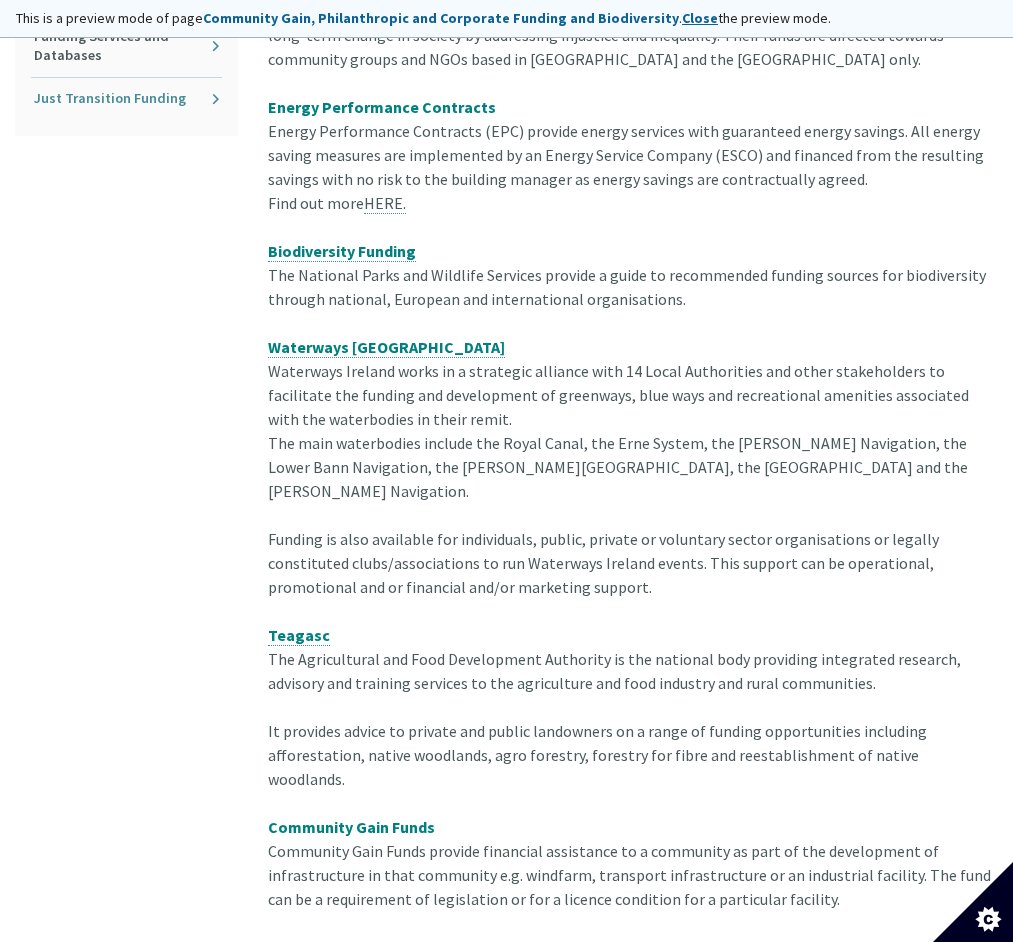 click on "Just Transition Funding" at bounding box center [126, 99] 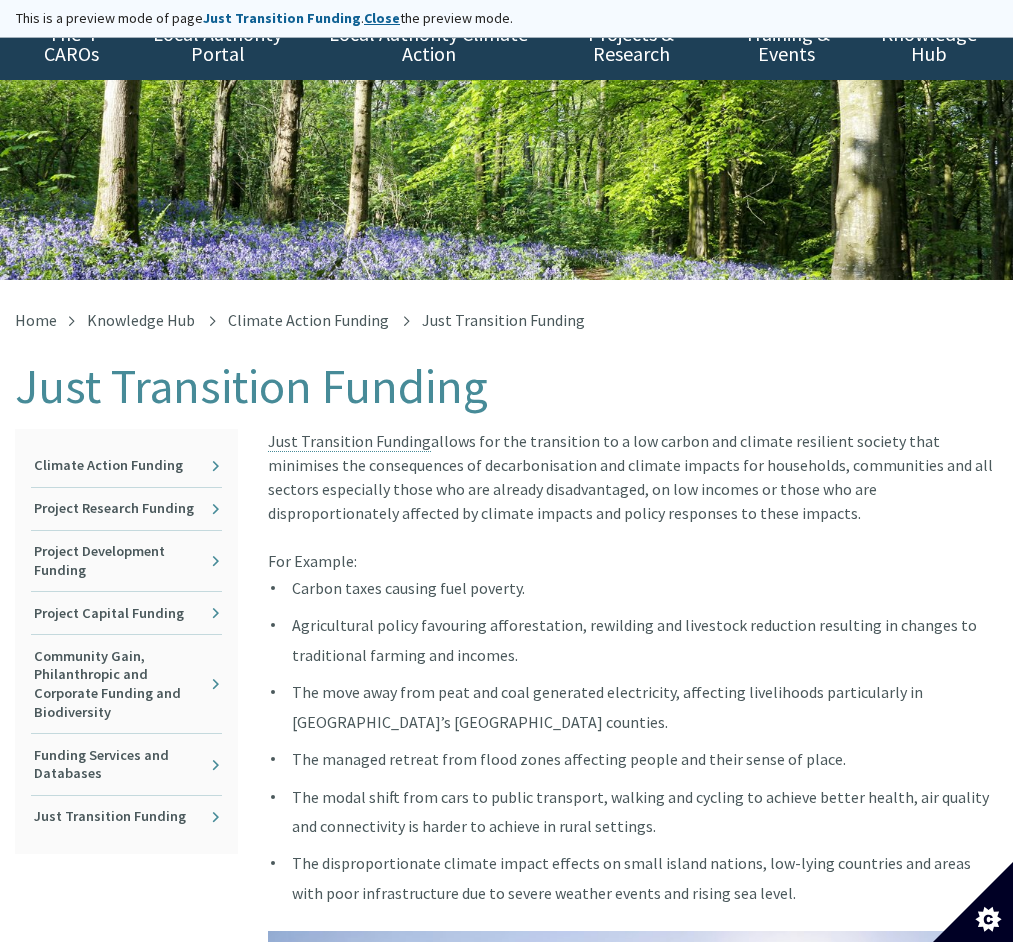scroll, scrollTop: 0, scrollLeft: 0, axis: both 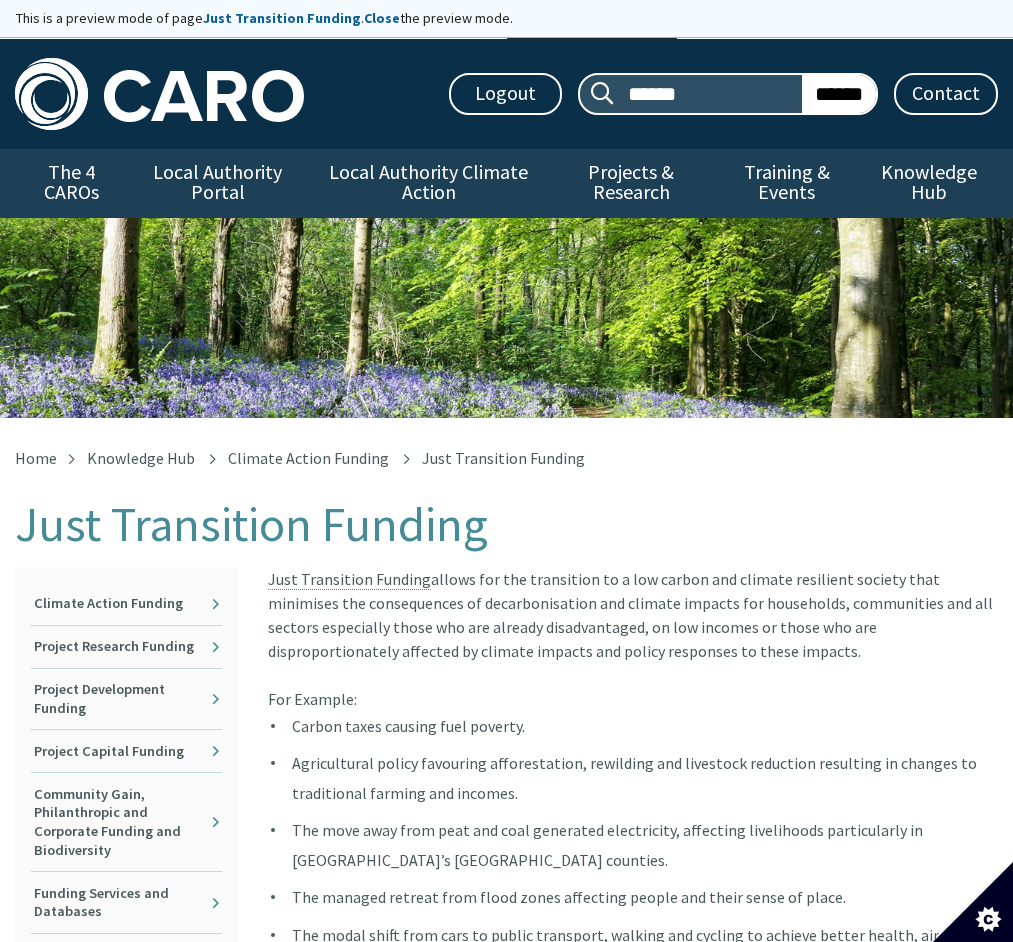 click on "Close" at bounding box center (382, 18) 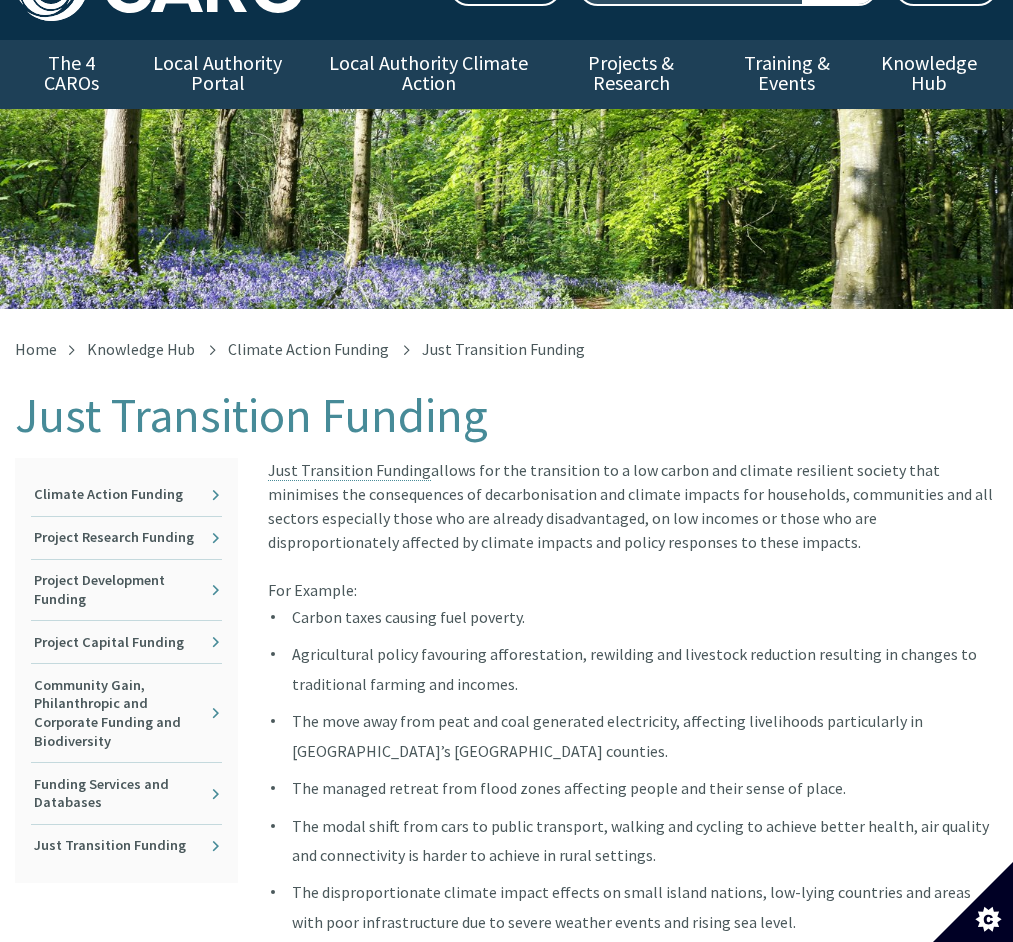 scroll, scrollTop: 300, scrollLeft: 0, axis: vertical 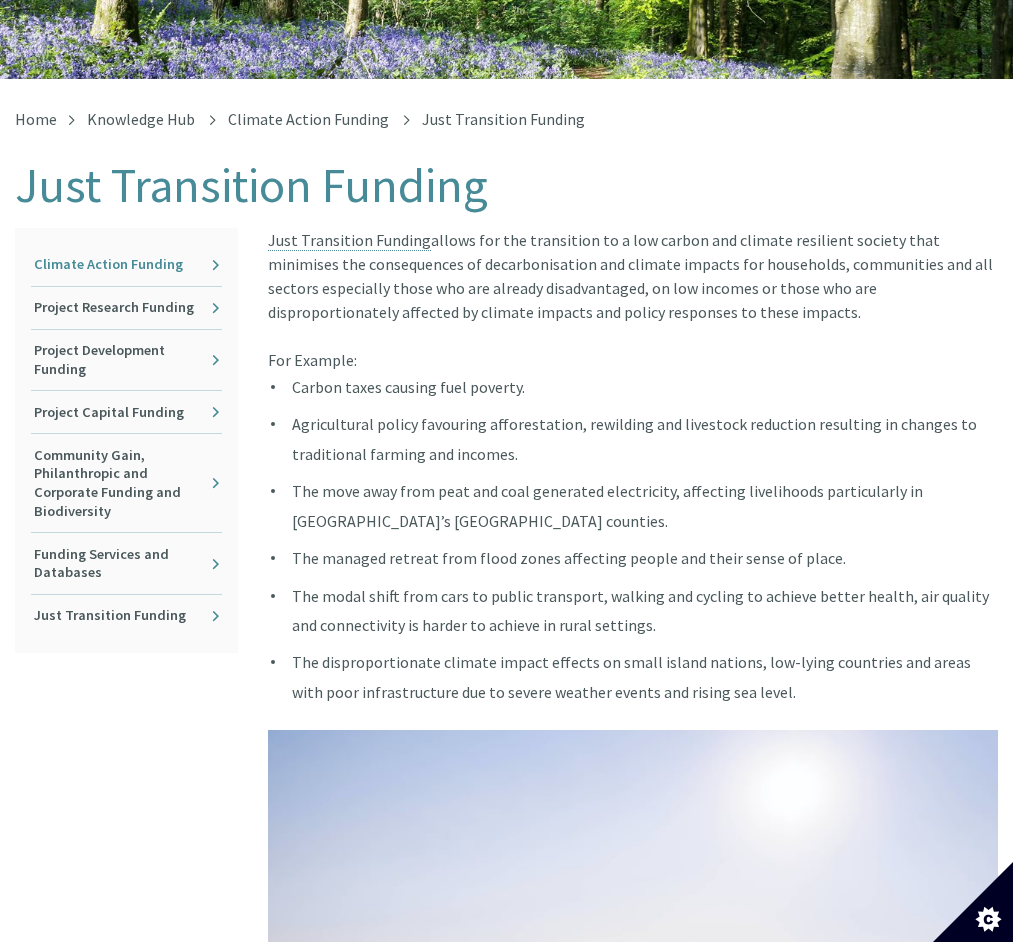 click on "Climate Action Funding" at bounding box center [126, 265] 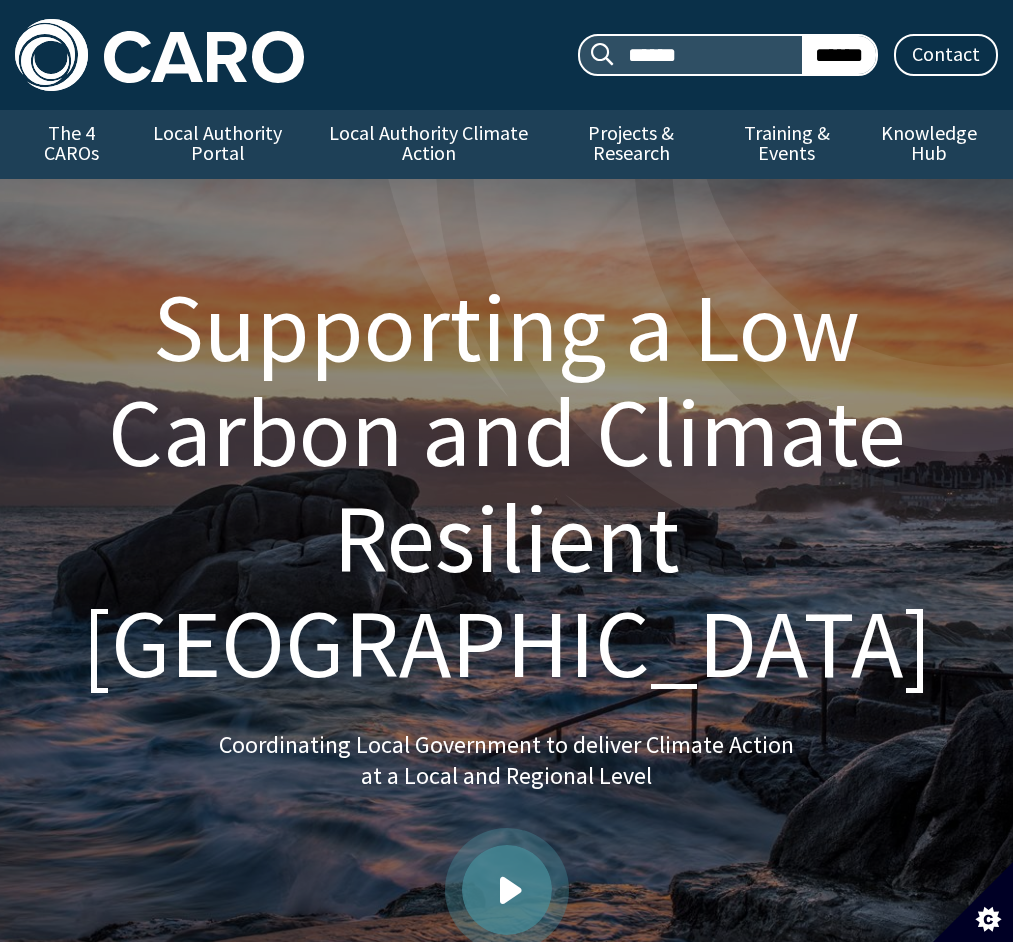 scroll, scrollTop: 0, scrollLeft: 0, axis: both 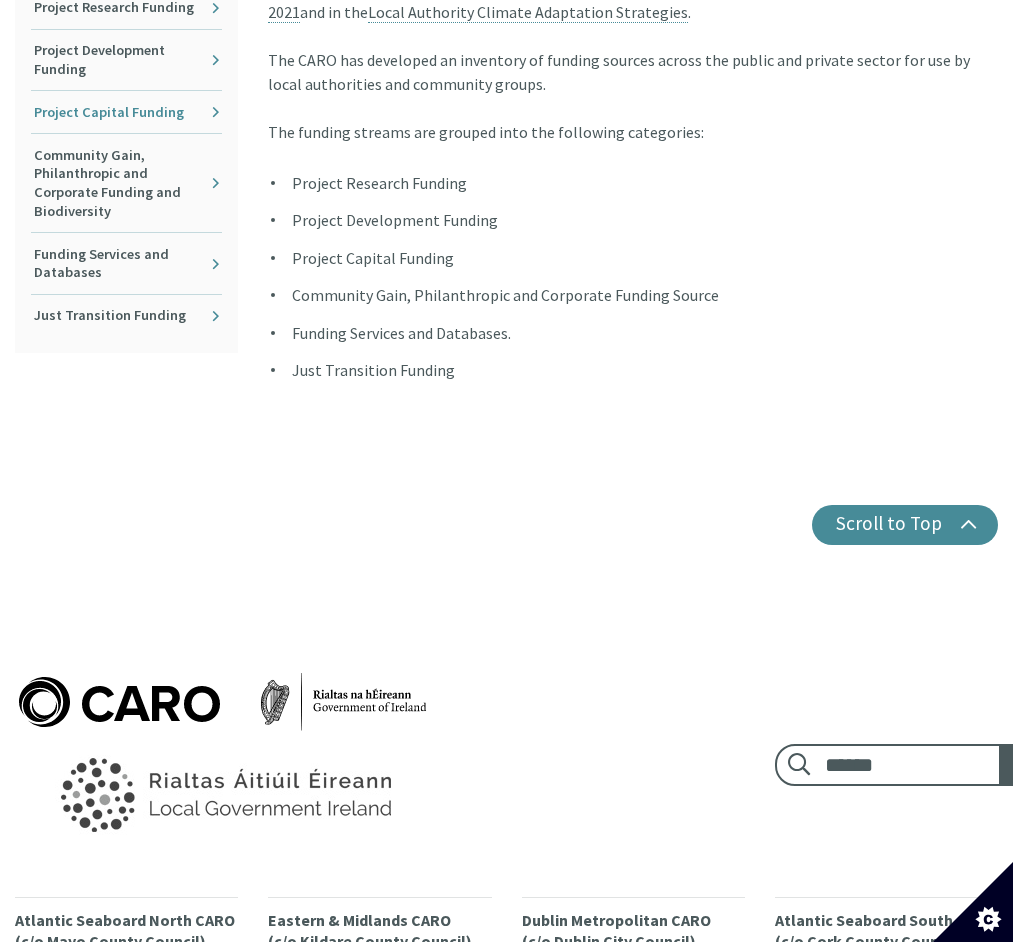 click on "Project Capital Funding" at bounding box center (126, 112) 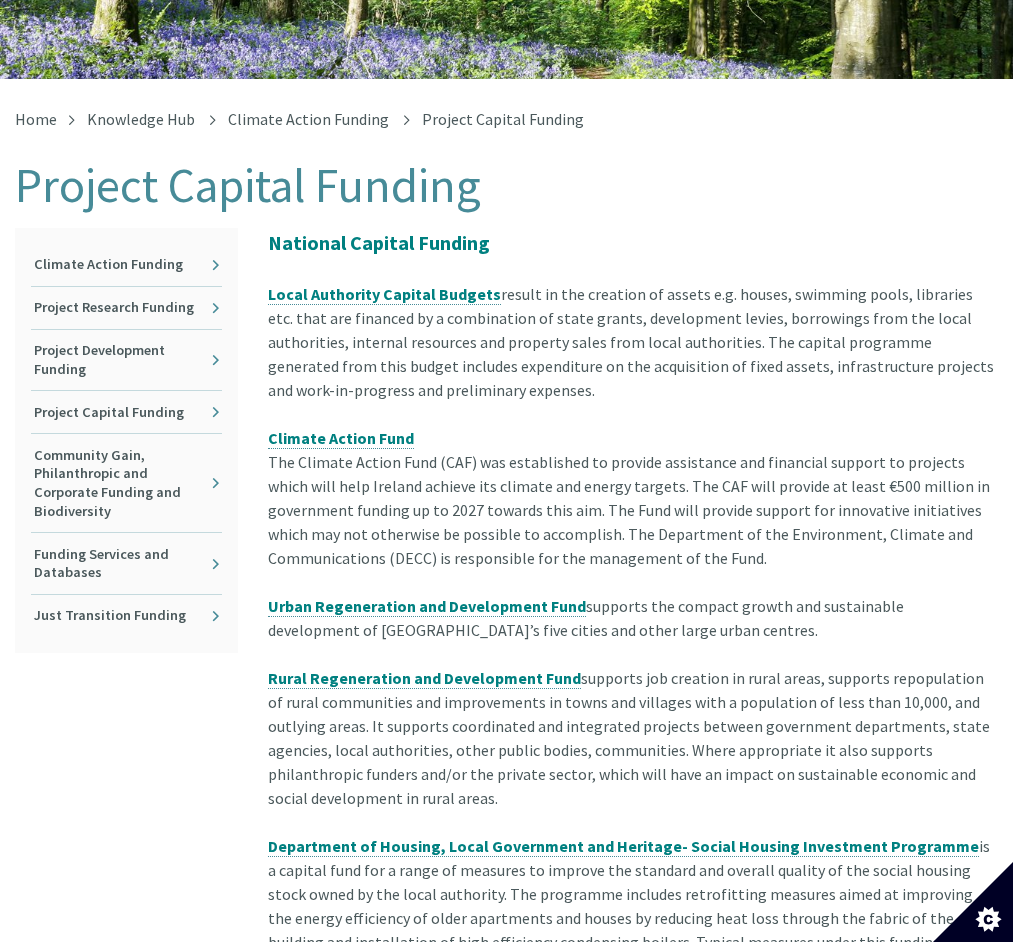 scroll, scrollTop: 600, scrollLeft: 0, axis: vertical 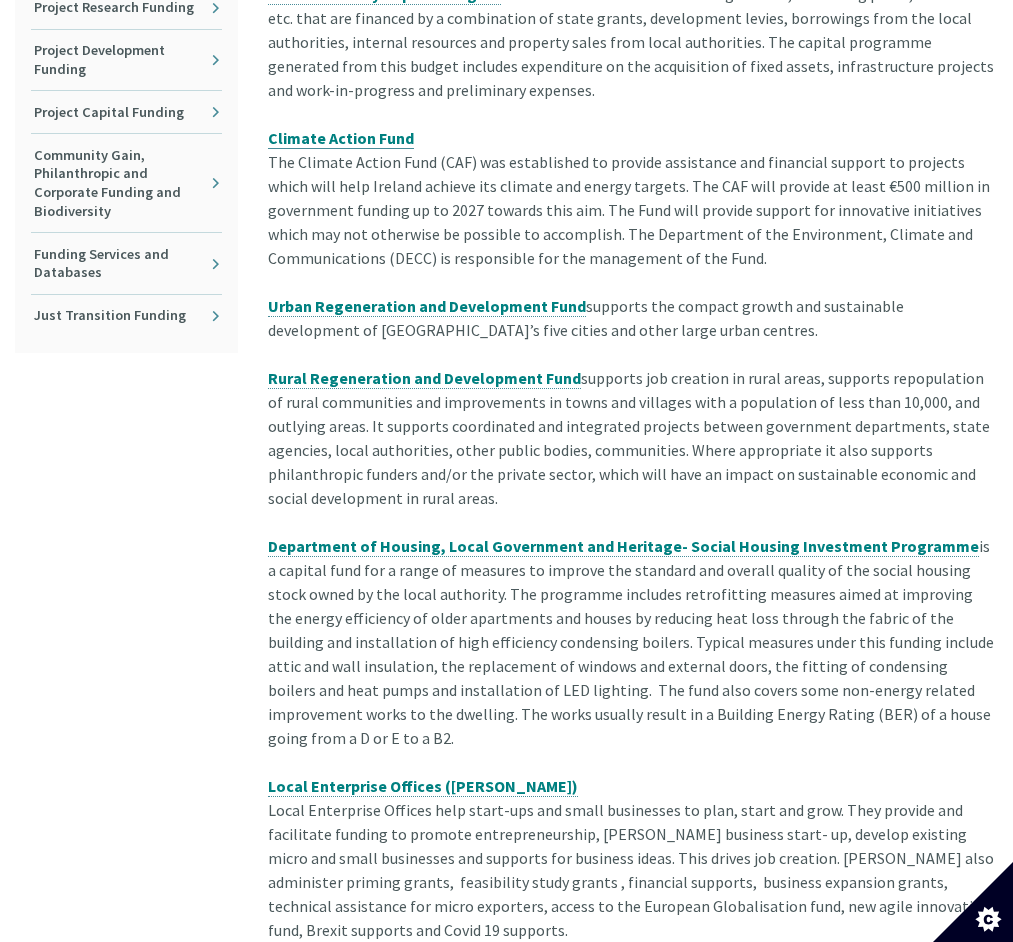 click on "Climate Action Fund" at bounding box center (341, 138) 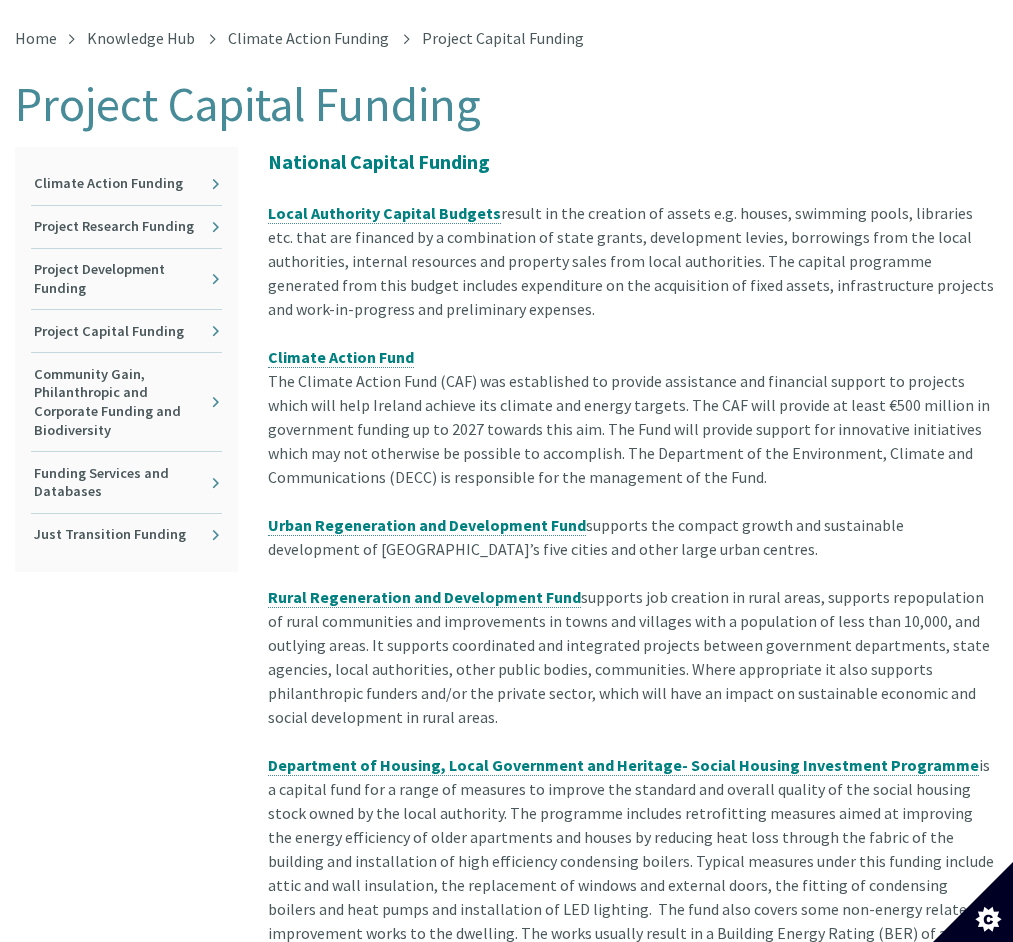 scroll, scrollTop: 681, scrollLeft: 0, axis: vertical 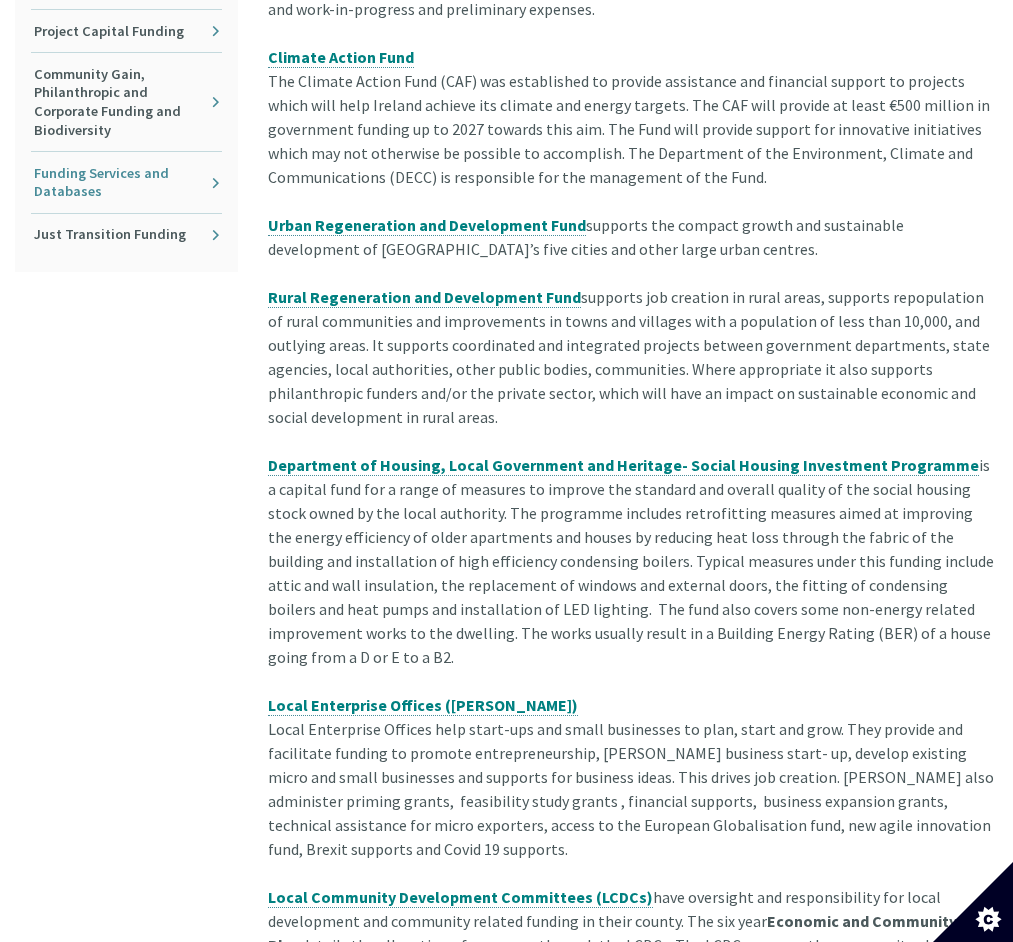 click on "Funding Services and Databases" at bounding box center (126, 182) 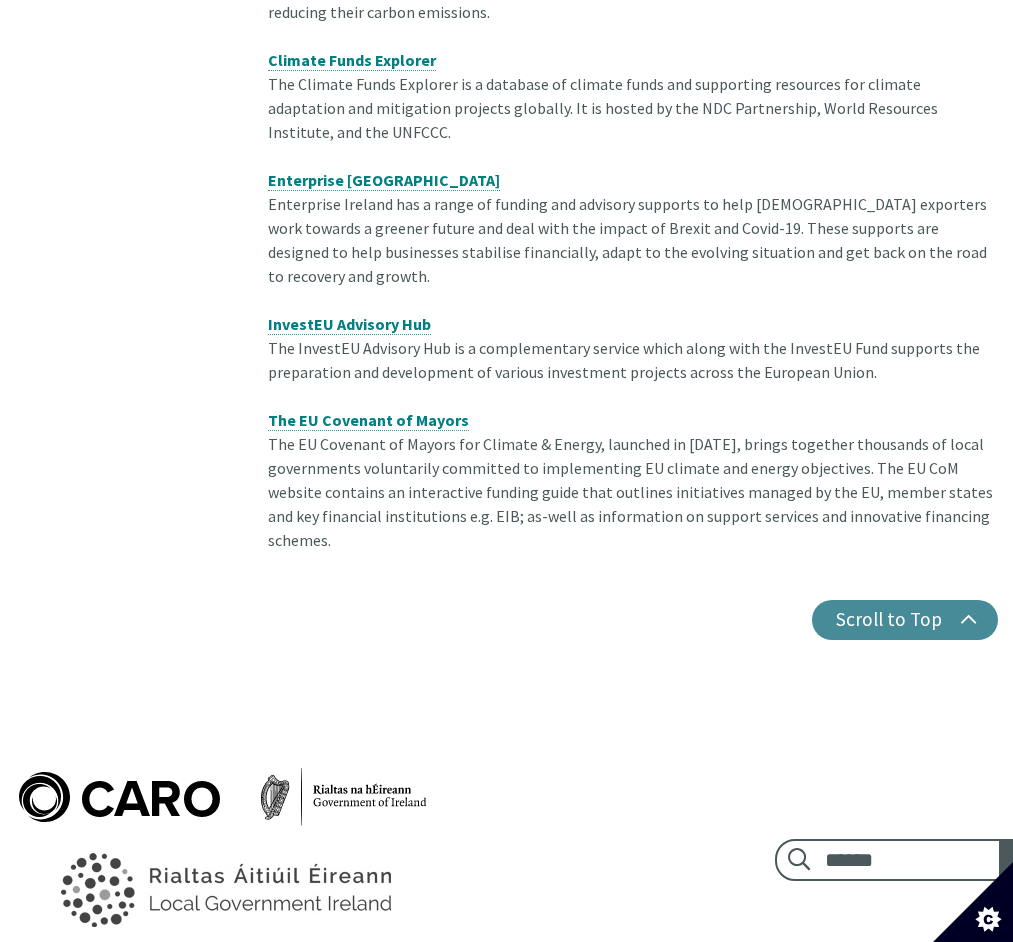 scroll, scrollTop: 900, scrollLeft: 0, axis: vertical 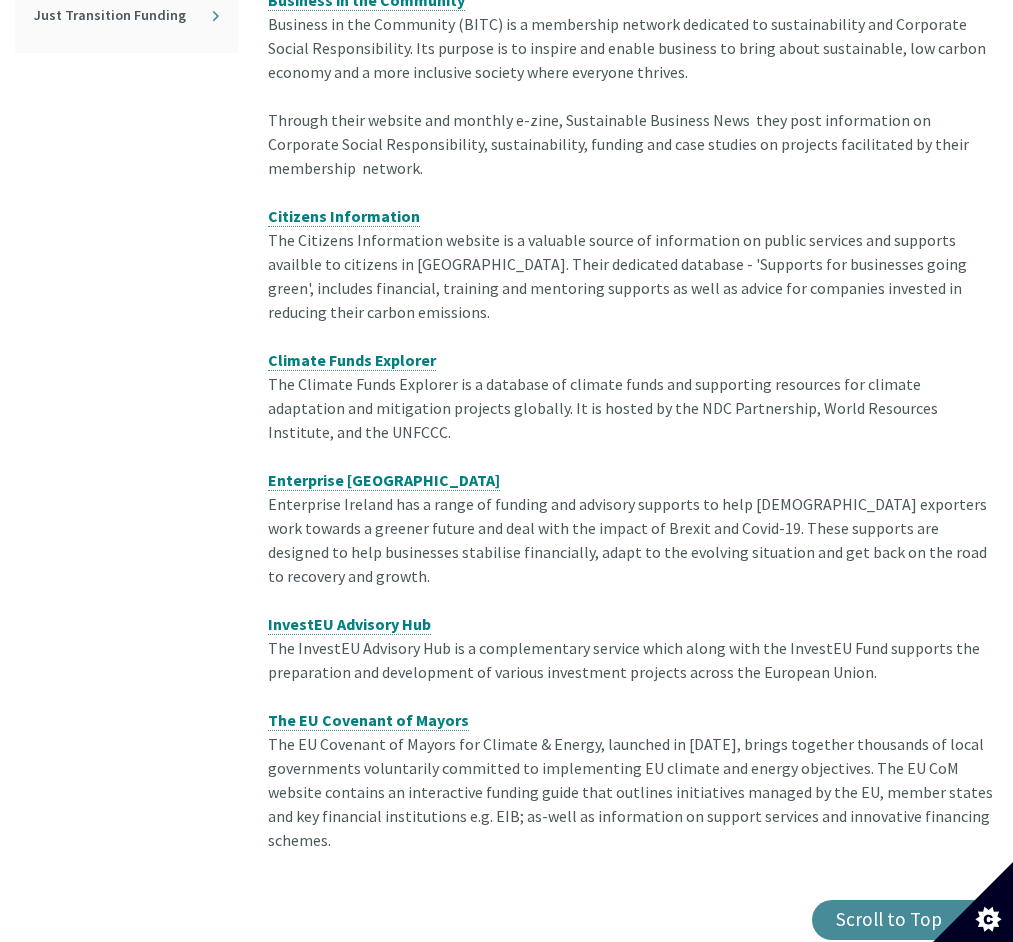 click on "Community Gain, Philanthropic and Corporate Funding and Biodiversity" at bounding box center [126, -117] 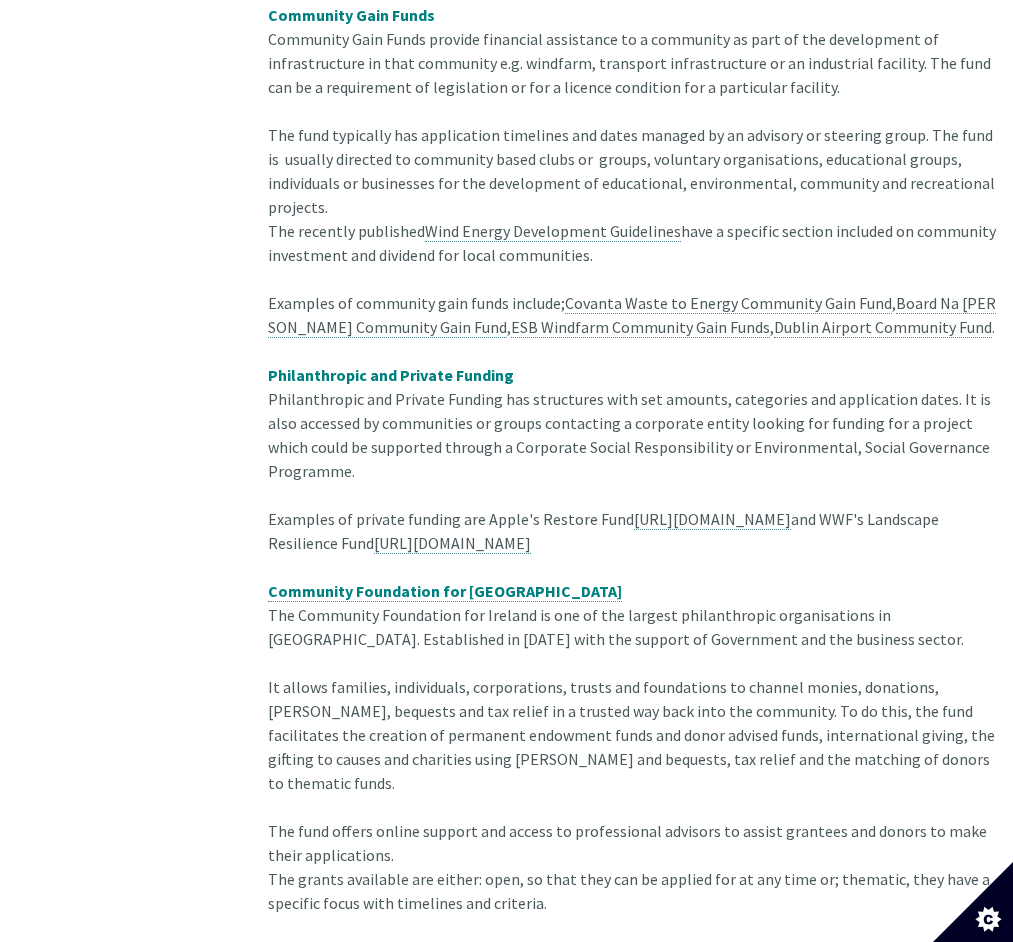 scroll, scrollTop: 1500, scrollLeft: 0, axis: vertical 